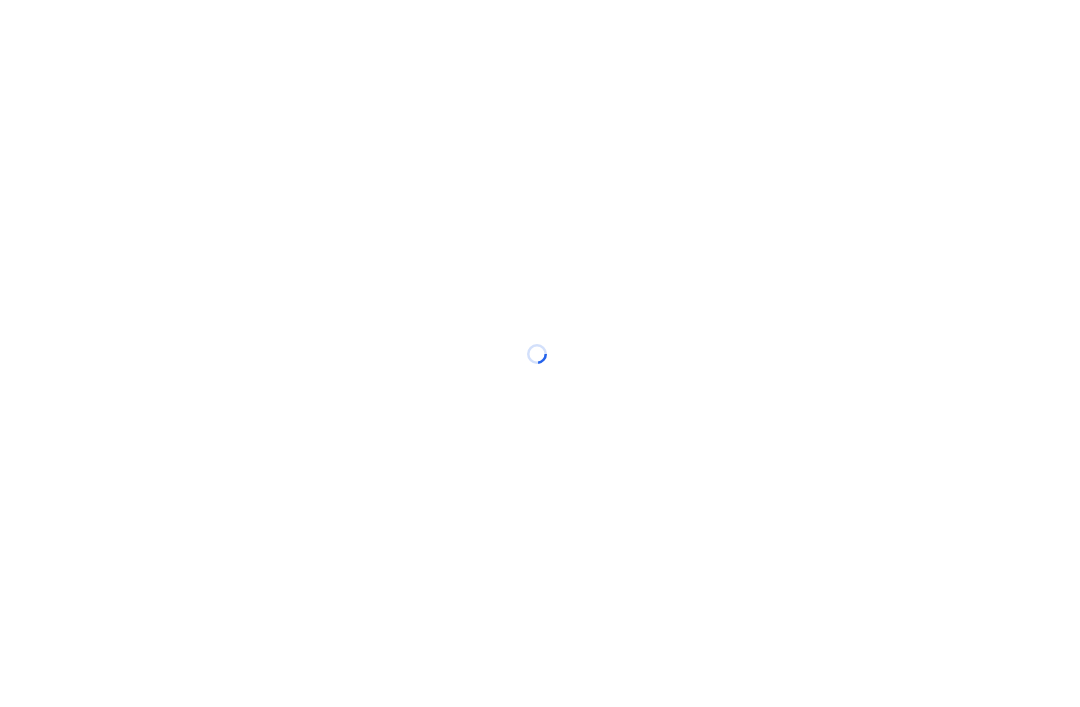scroll, scrollTop: 0, scrollLeft: 0, axis: both 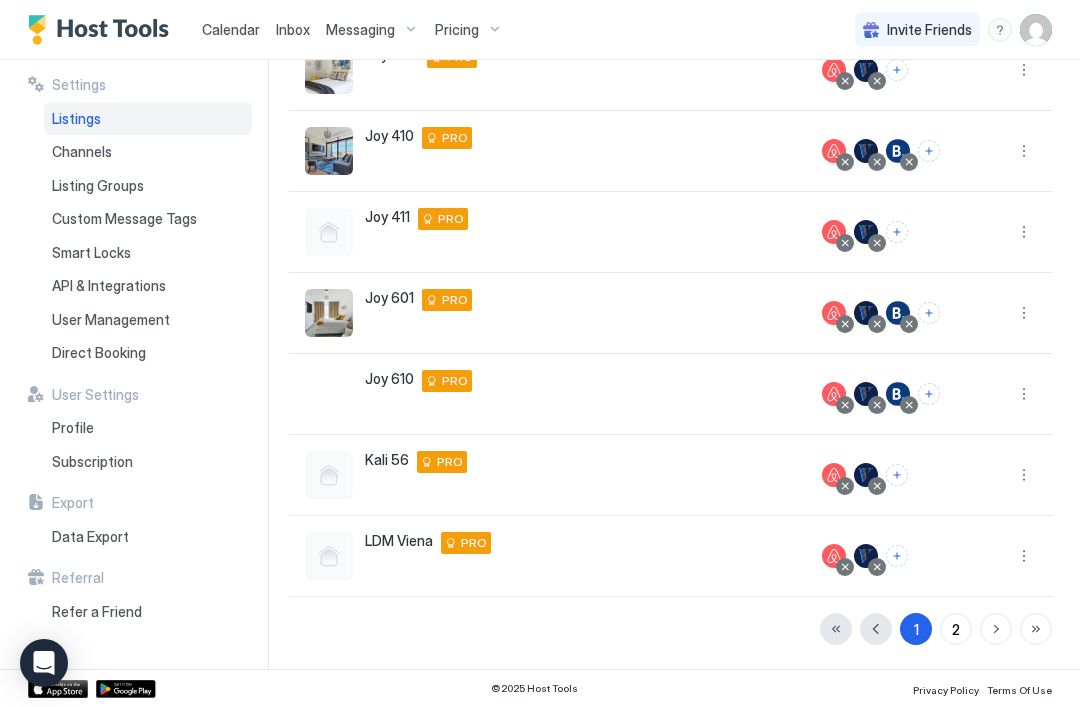 click on "2" at bounding box center (956, 629) 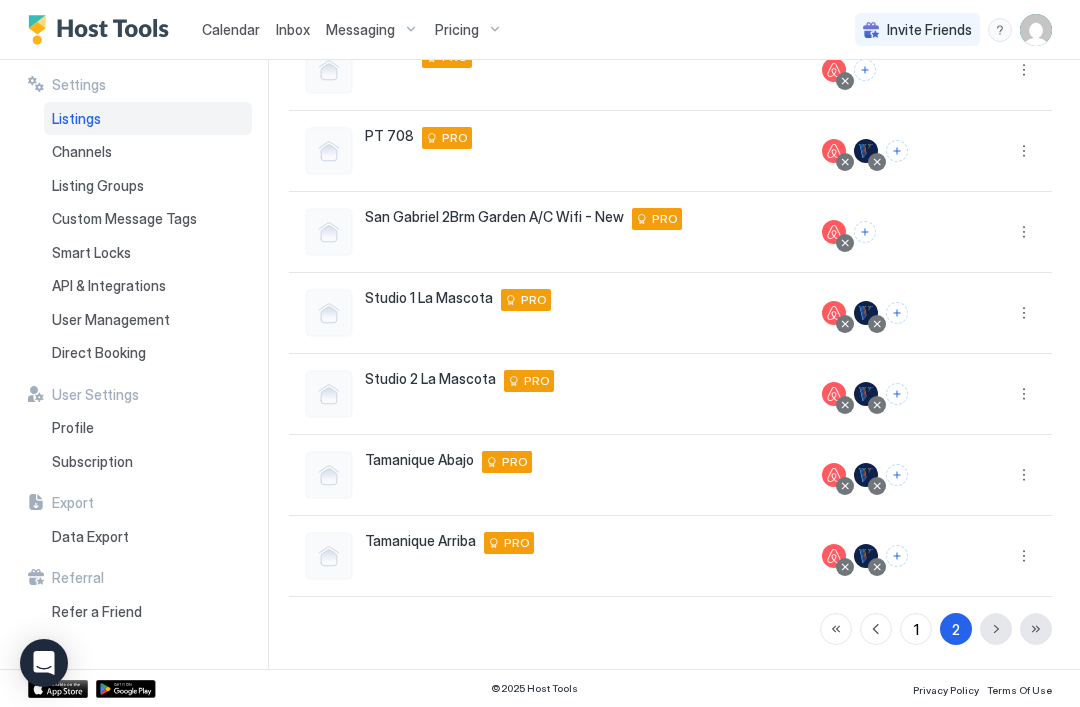 scroll, scrollTop: 300, scrollLeft: 0, axis: vertical 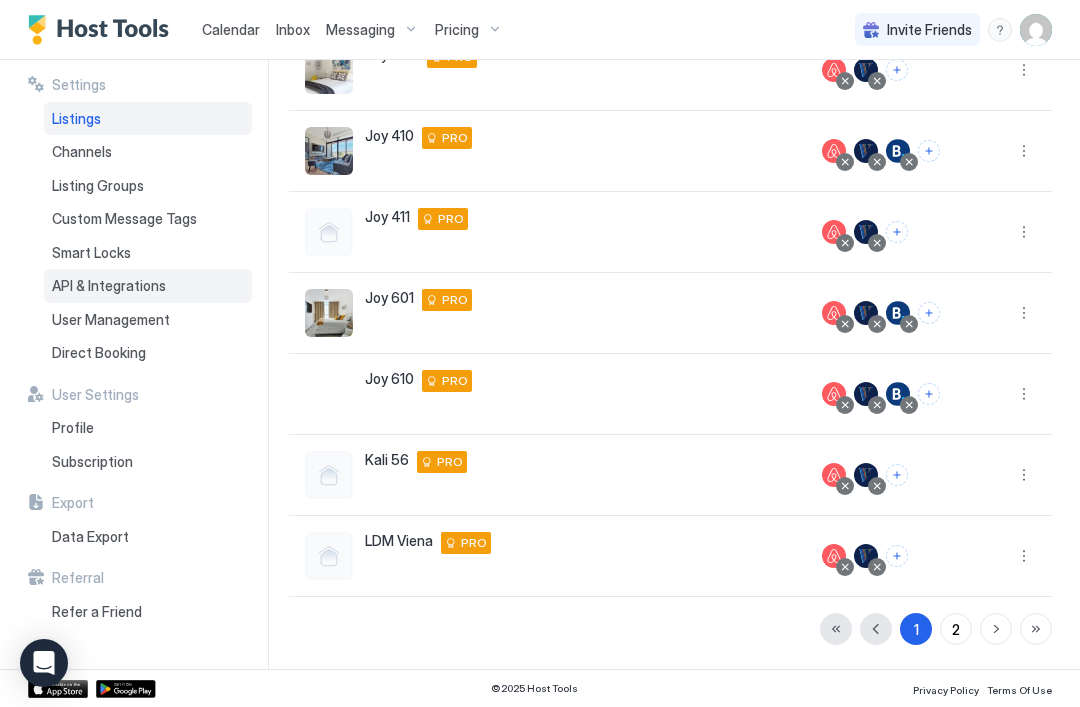 click on "API & Integrations" at bounding box center [109, 286] 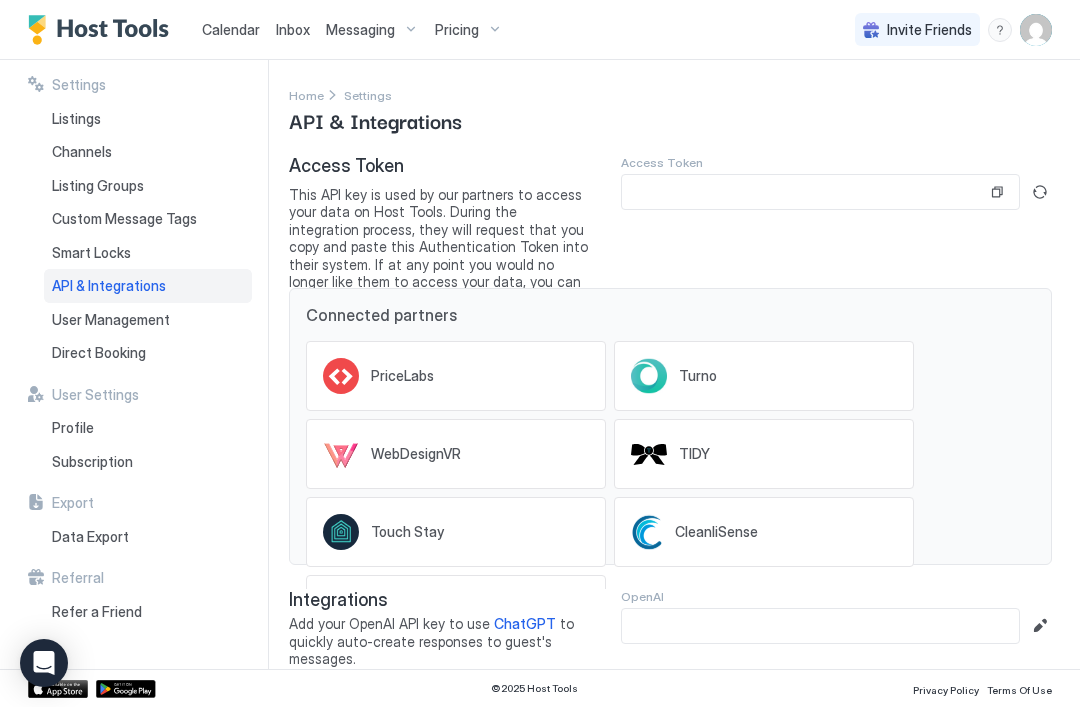 scroll, scrollTop: 0, scrollLeft: 0, axis: both 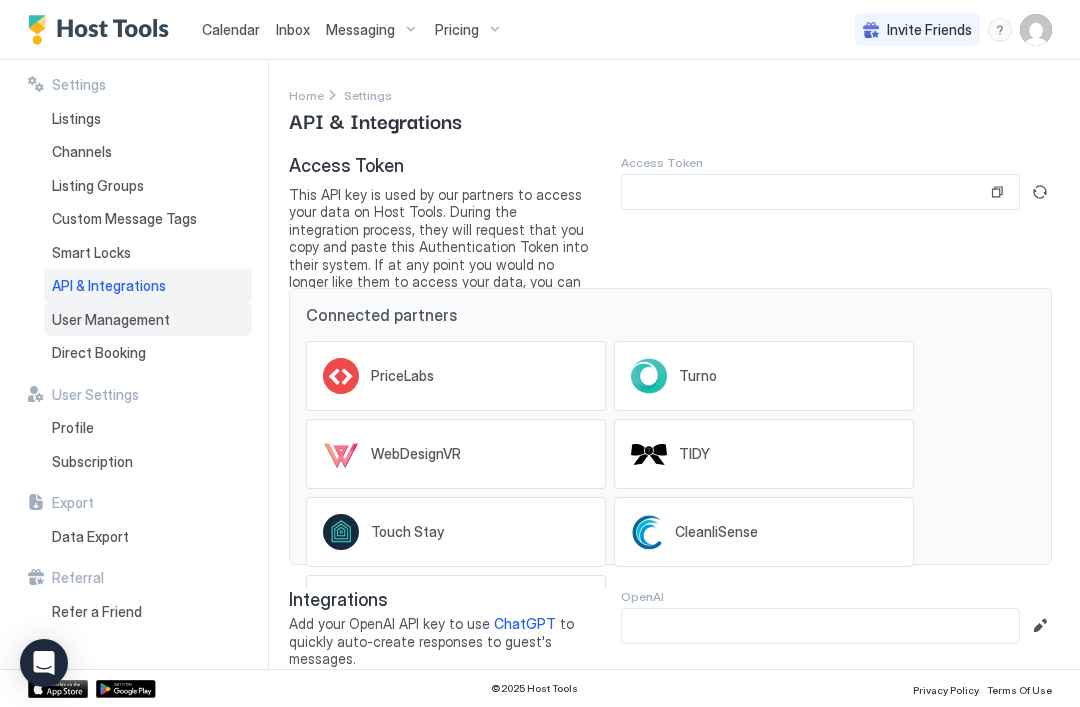 click on "User Management" at bounding box center [111, 320] 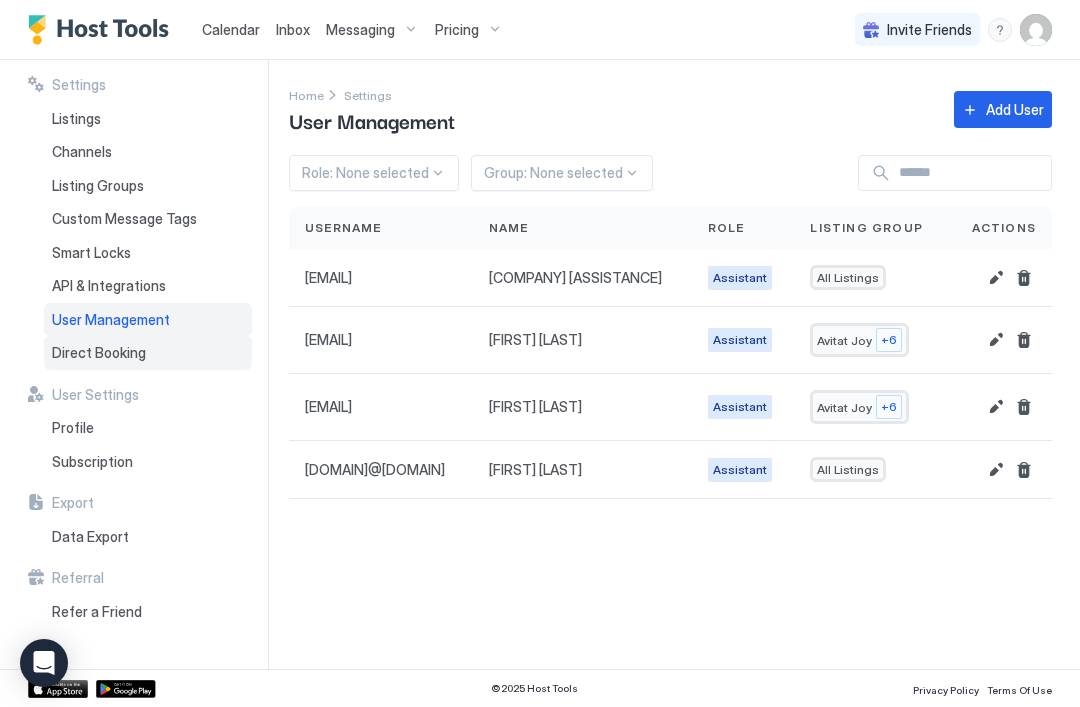click on "Direct Booking" at bounding box center (99, 353) 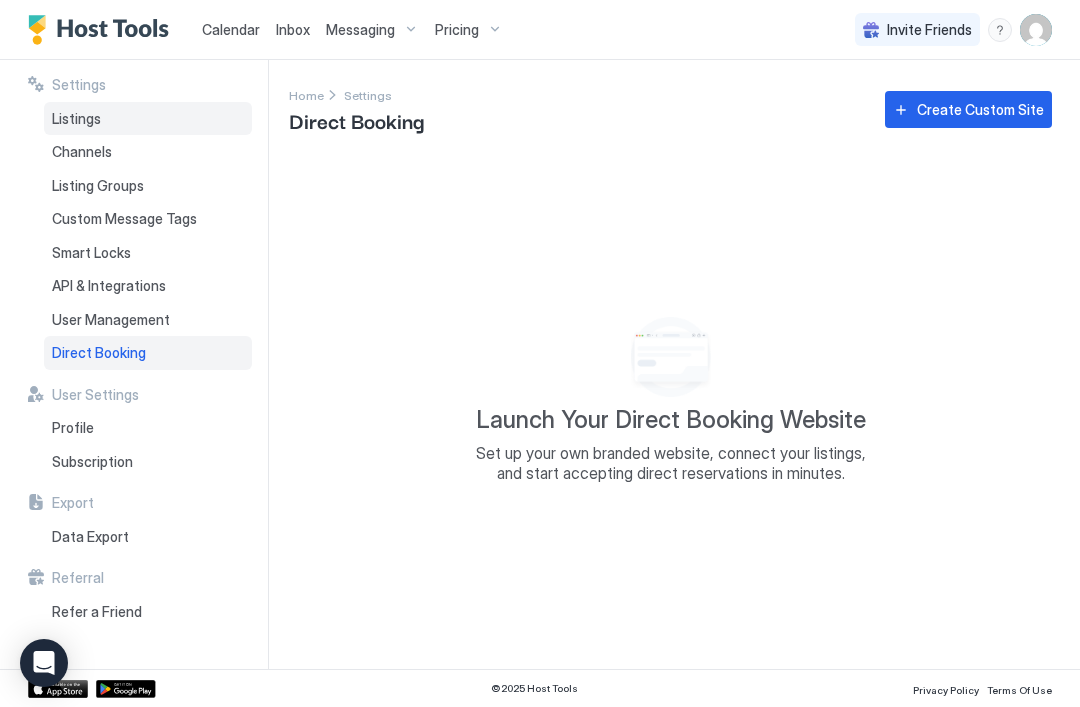 click on "Listings" at bounding box center [76, 119] 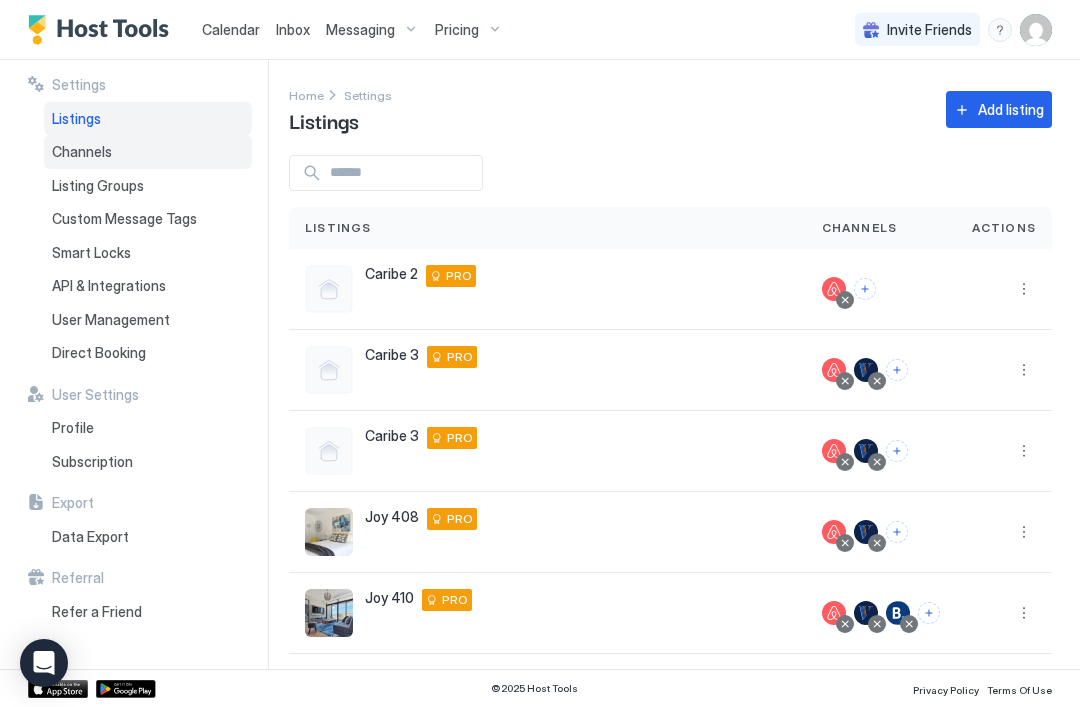 click on "Channels" at bounding box center [82, 152] 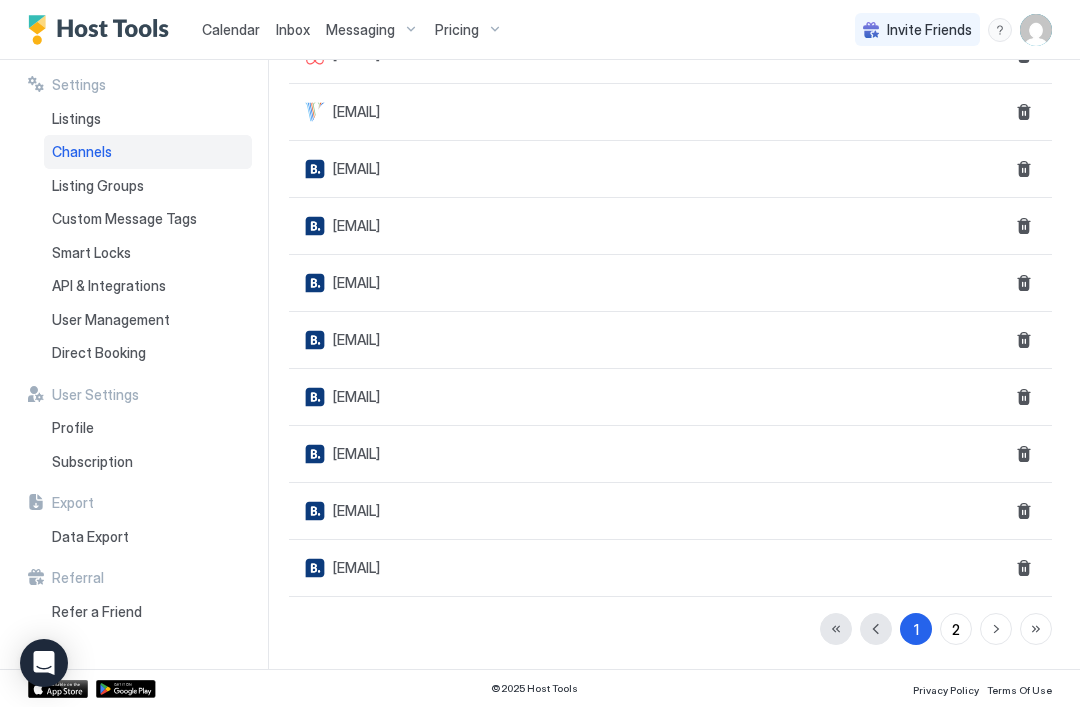 scroll, scrollTop: 222, scrollLeft: 0, axis: vertical 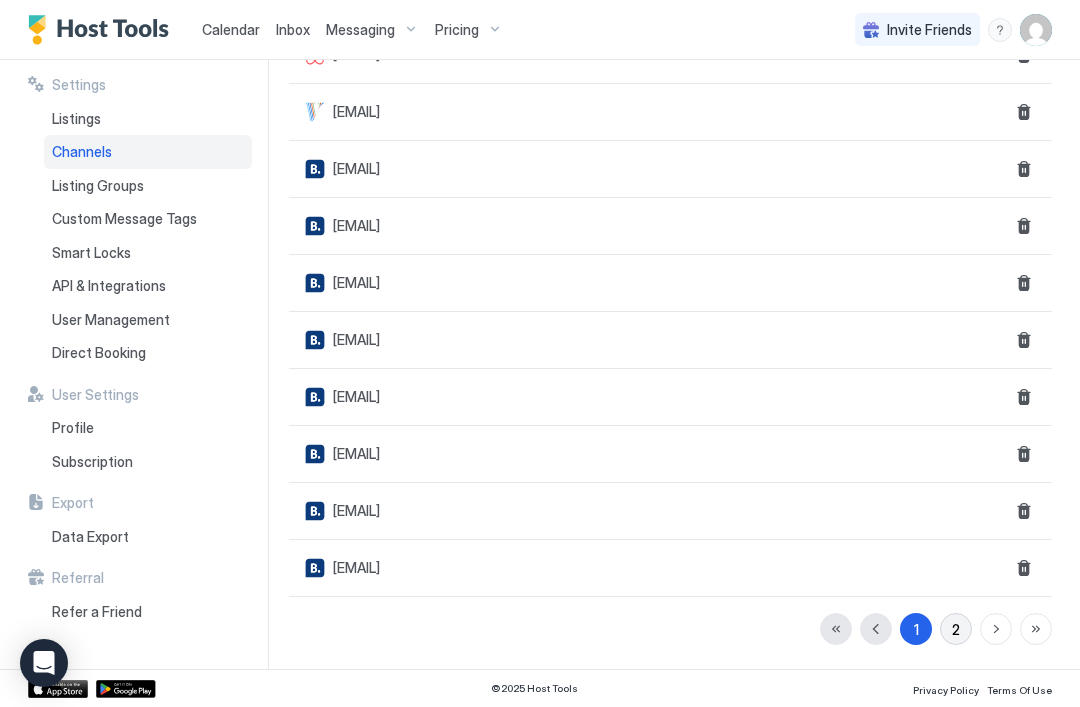 click on "2" at bounding box center (956, 629) 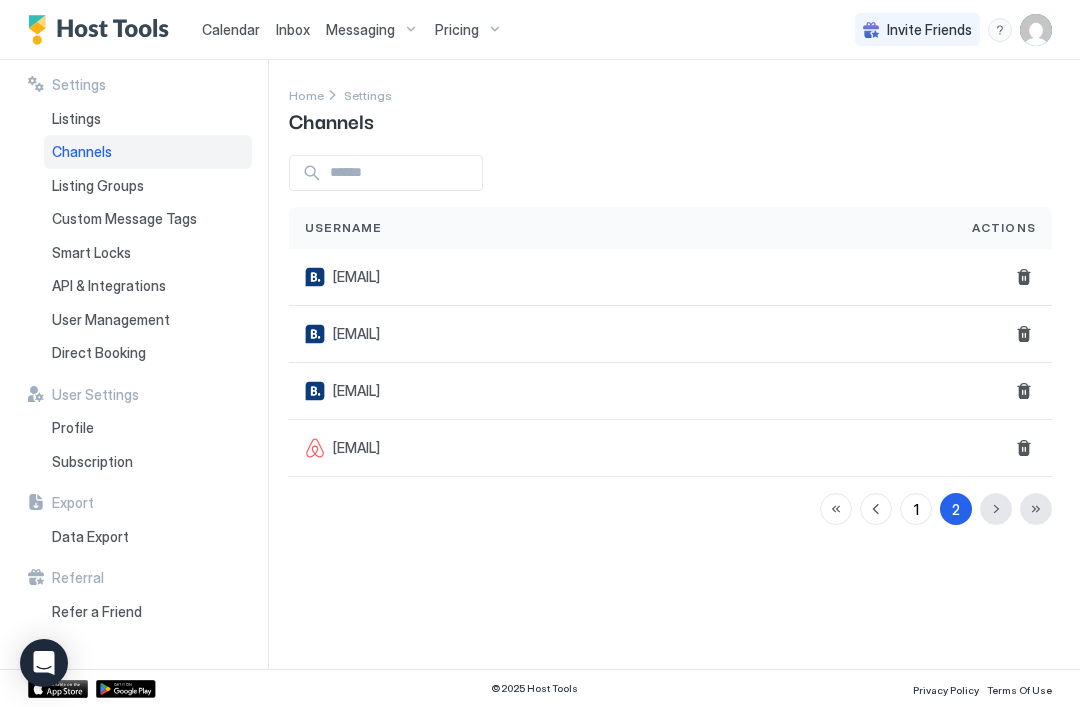 click on "1 2" at bounding box center (936, 509) 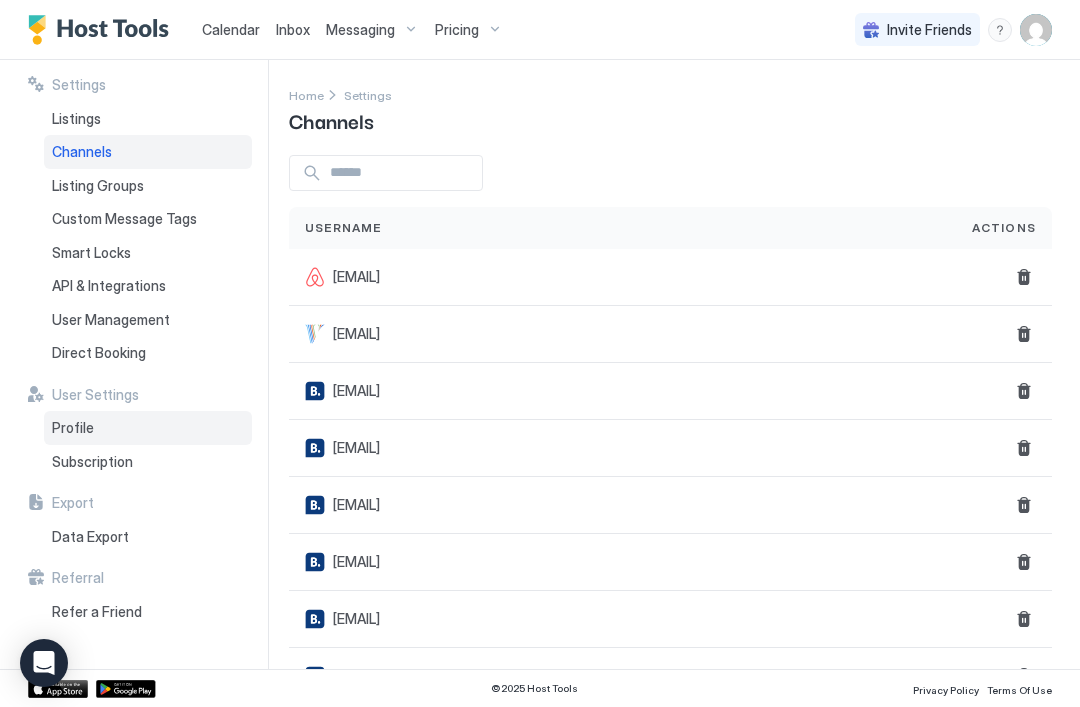 click on "Profile" at bounding box center (73, 428) 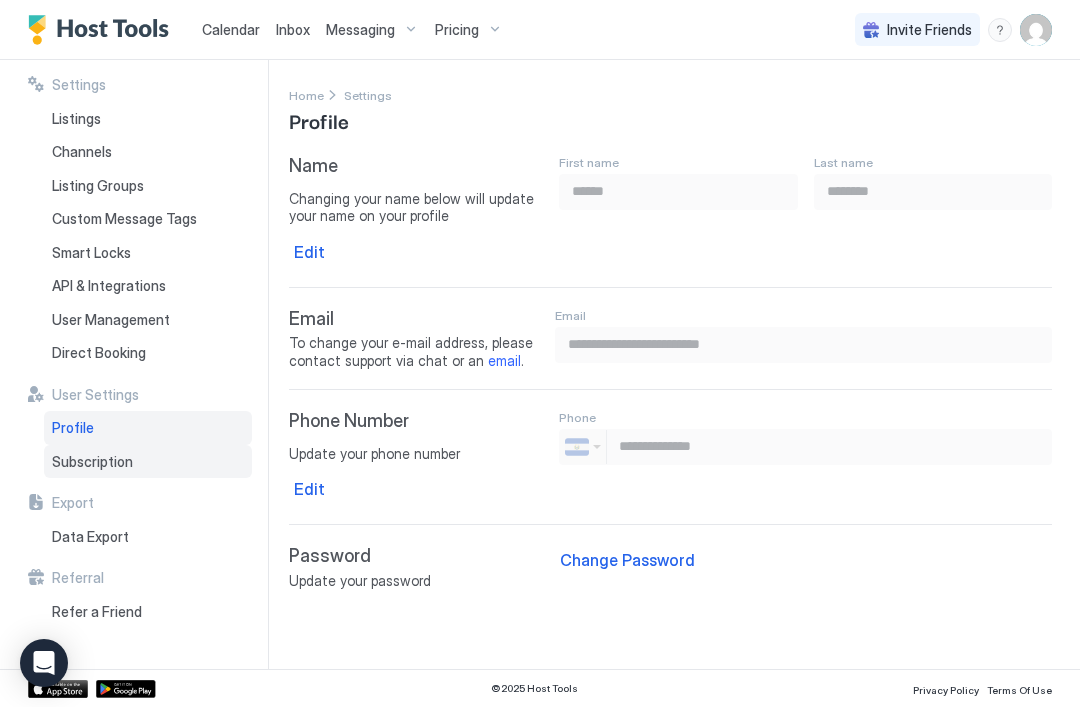 click on "Subscription" at bounding box center [92, 462] 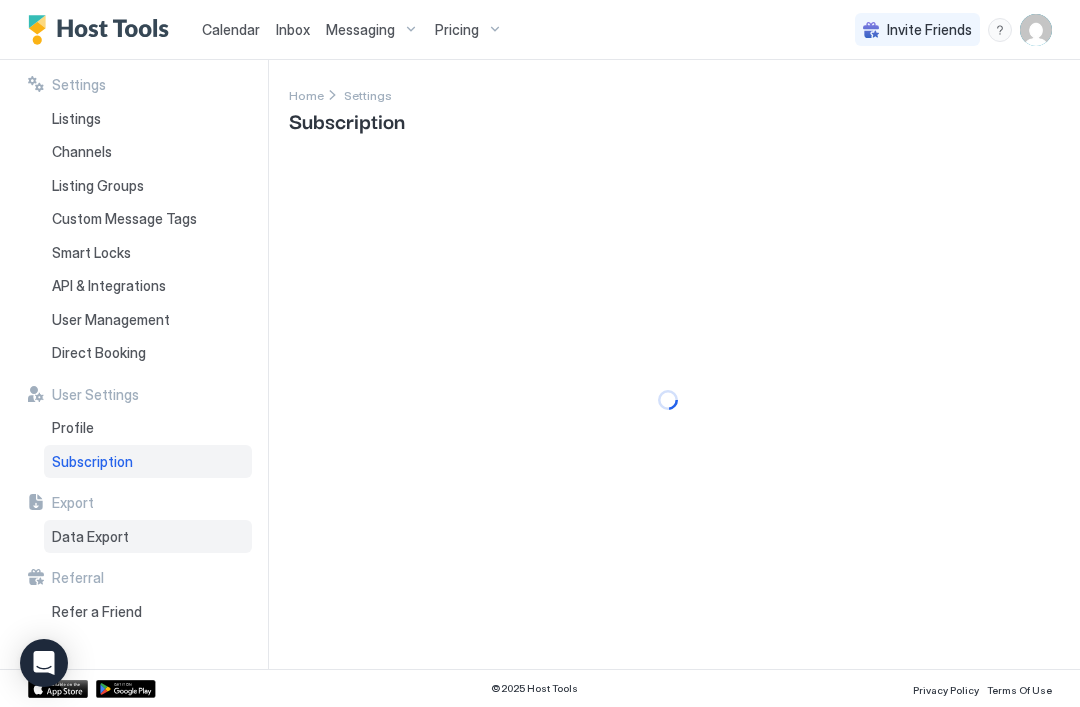 click on "Data Export" at bounding box center (90, 537) 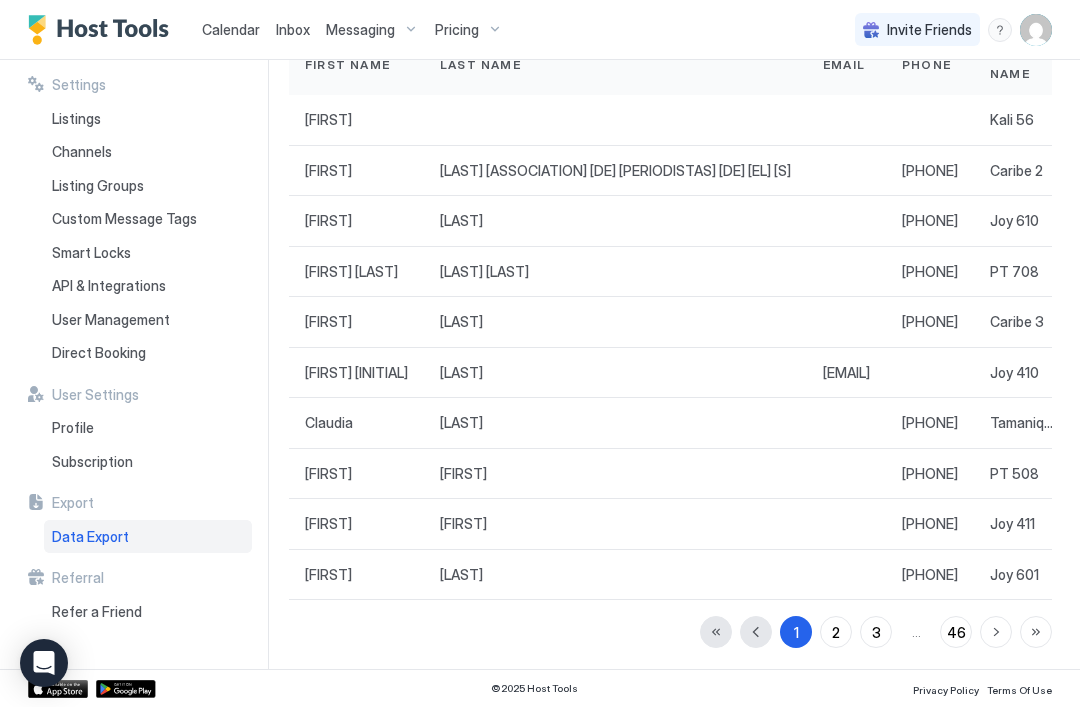 scroll, scrollTop: 221, scrollLeft: 0, axis: vertical 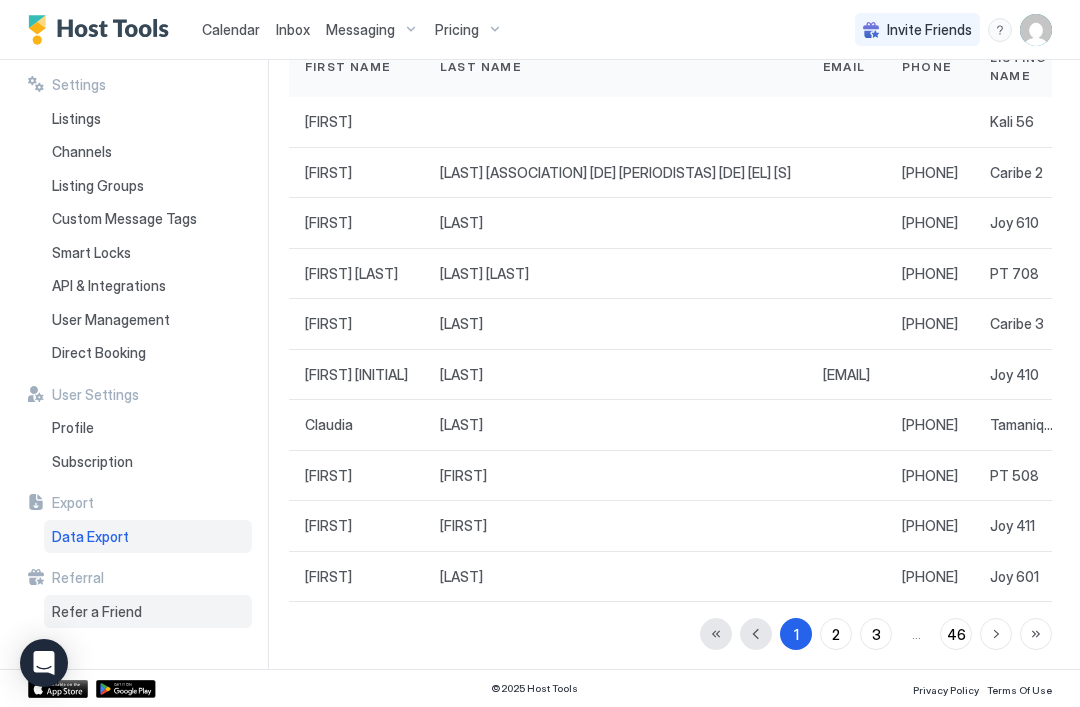click on "Refer a Friend" at bounding box center (97, 612) 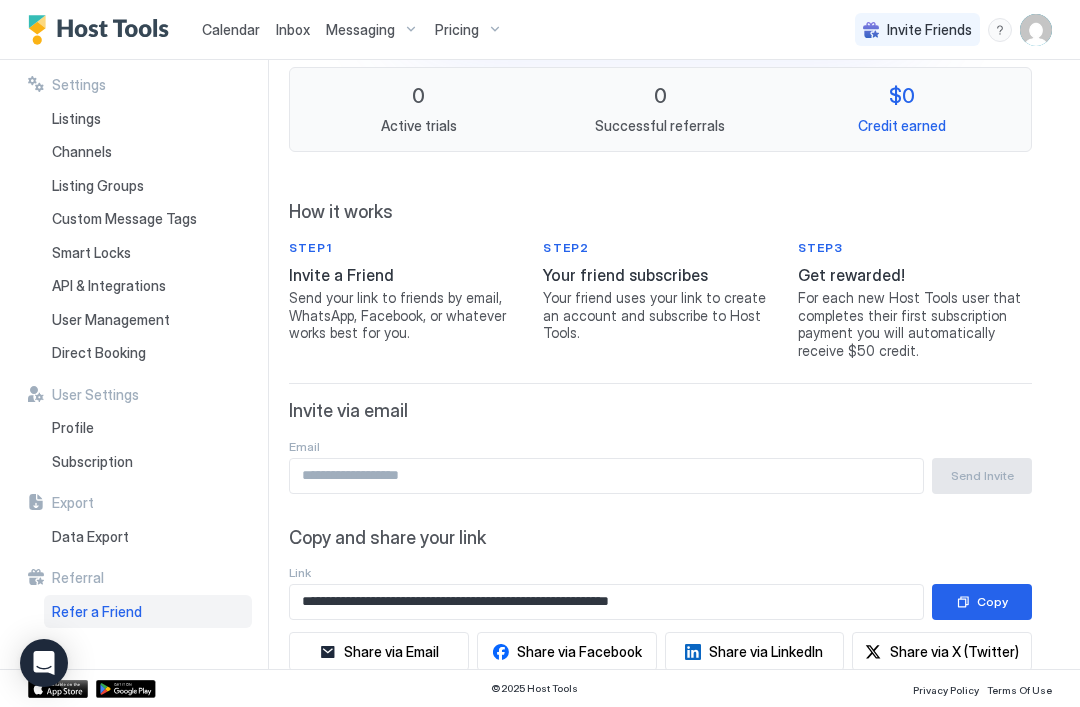 click at bounding box center [44, 663] 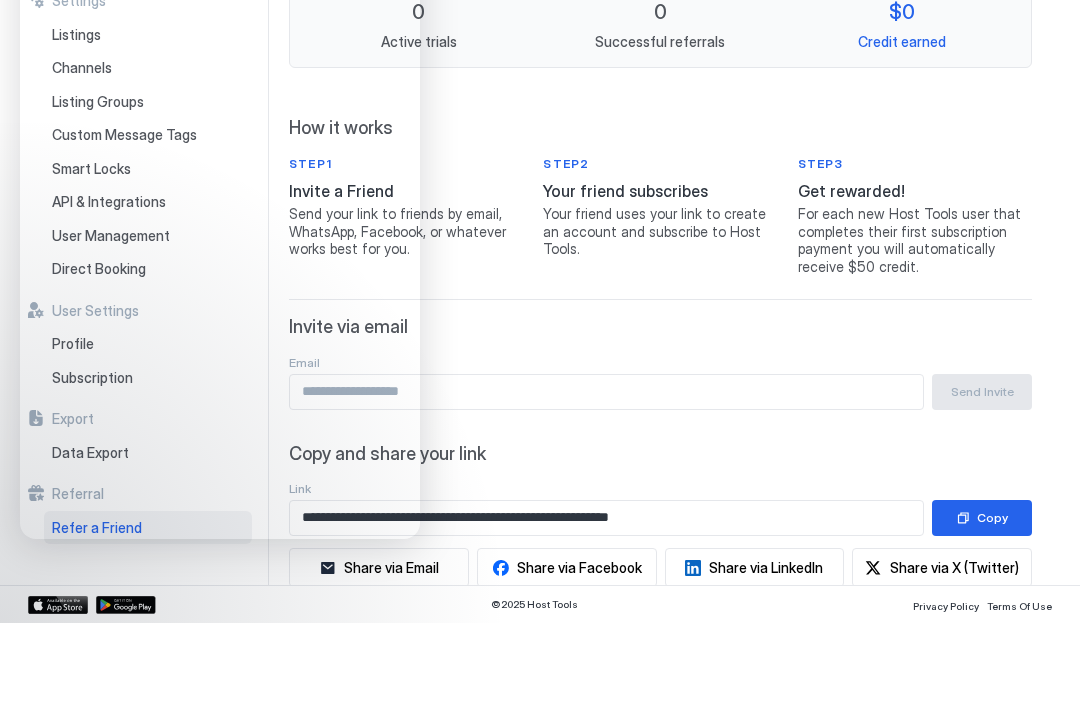 click on "**********" at bounding box center [670, 298] 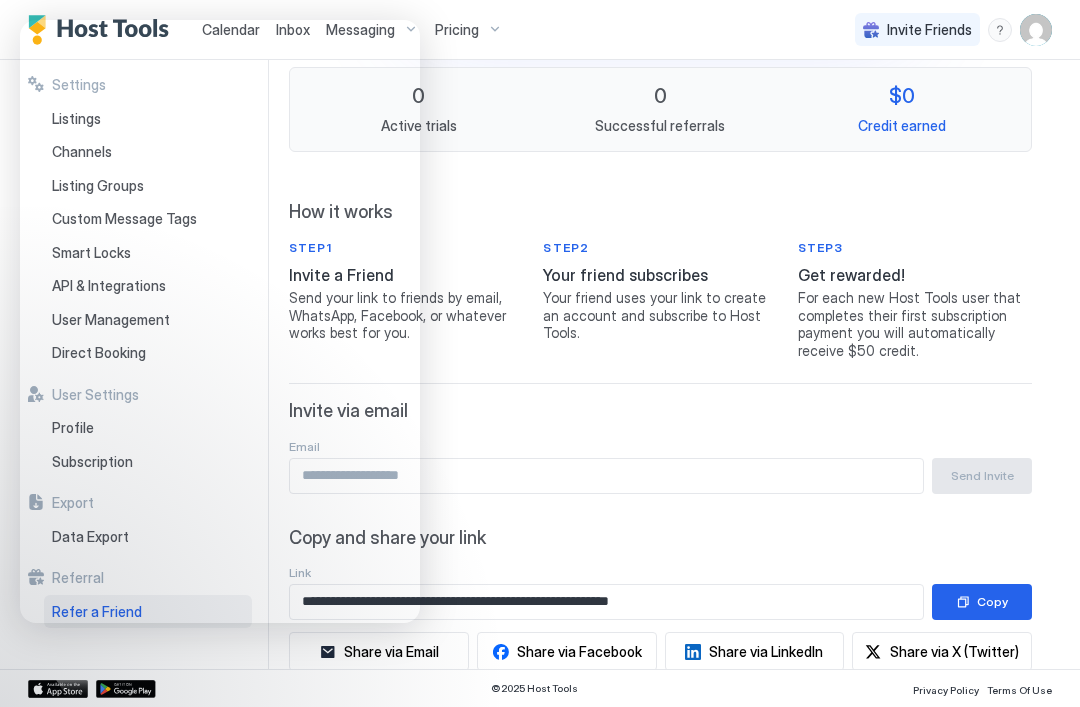 click on "How it works" at bounding box center (660, 212) 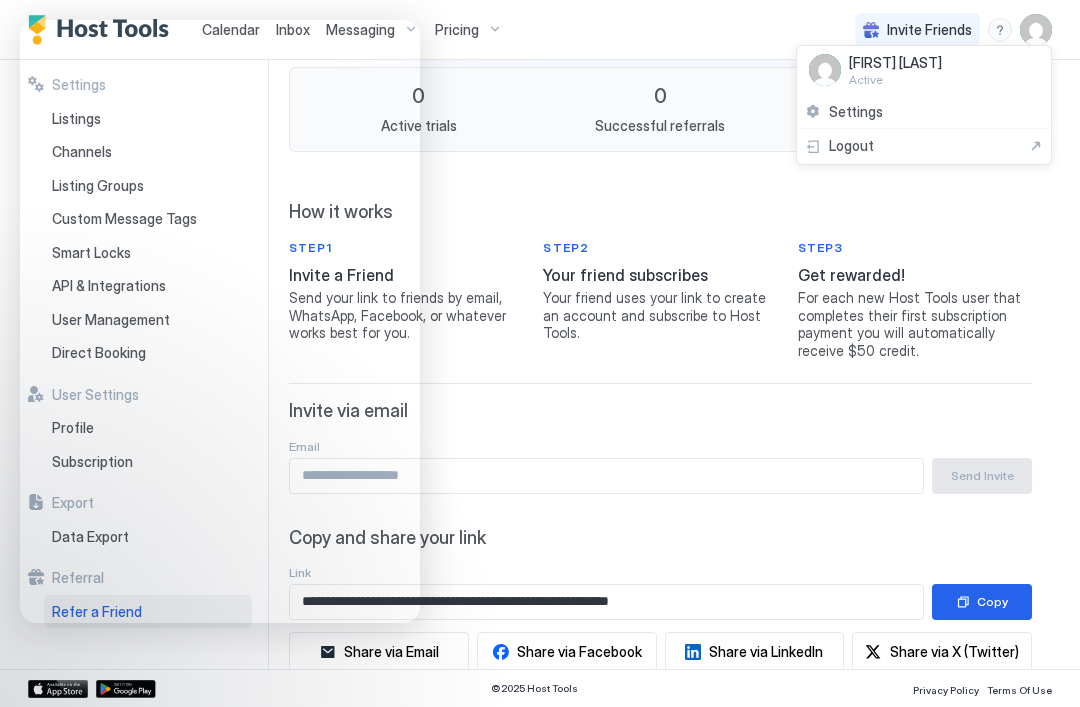 click on "Settings" at bounding box center [924, 112] 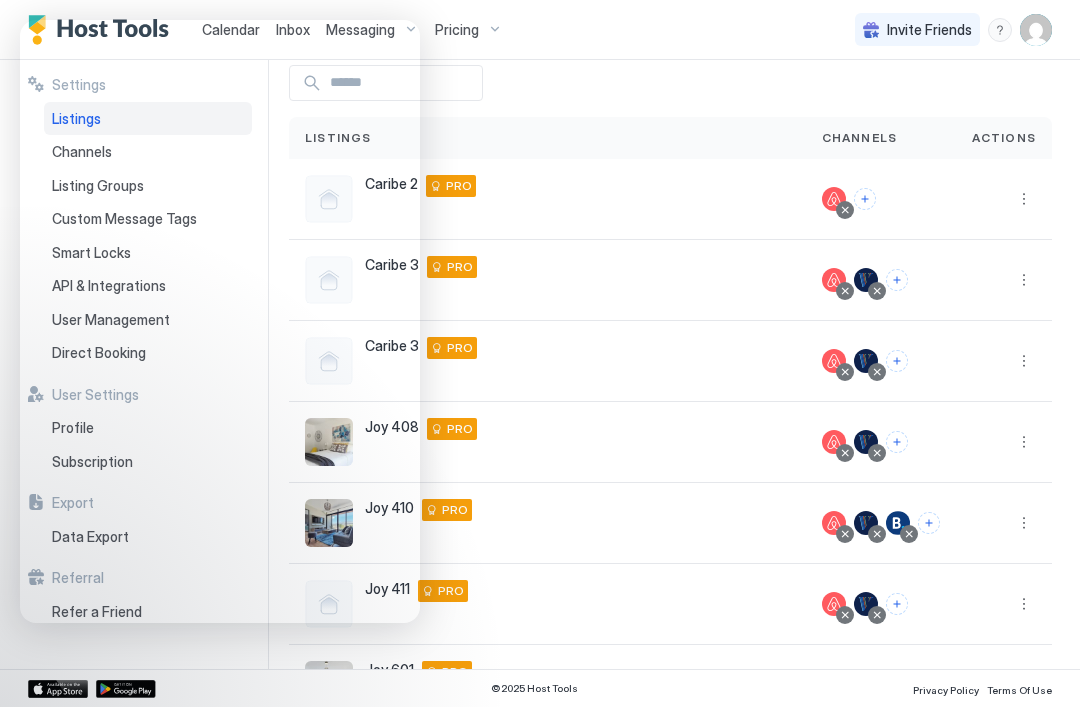 scroll, scrollTop: 89, scrollLeft: 0, axis: vertical 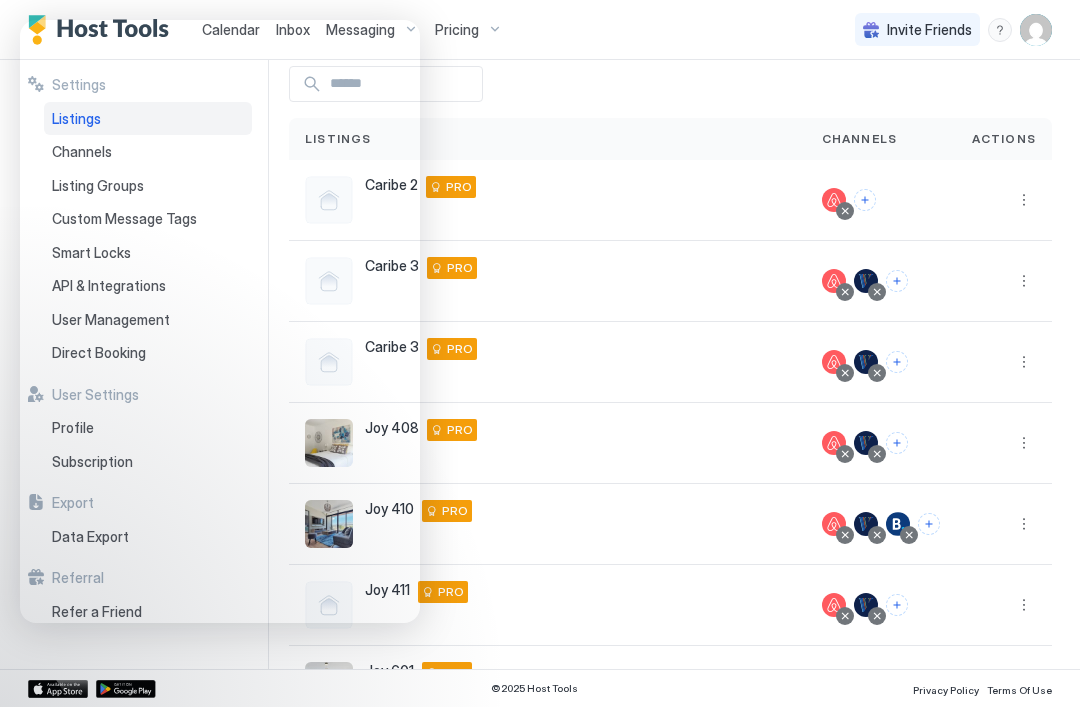 click on "Calendar Inbox Messaging Pricing Invite Friends [INITIAL]" at bounding box center (540, 30) 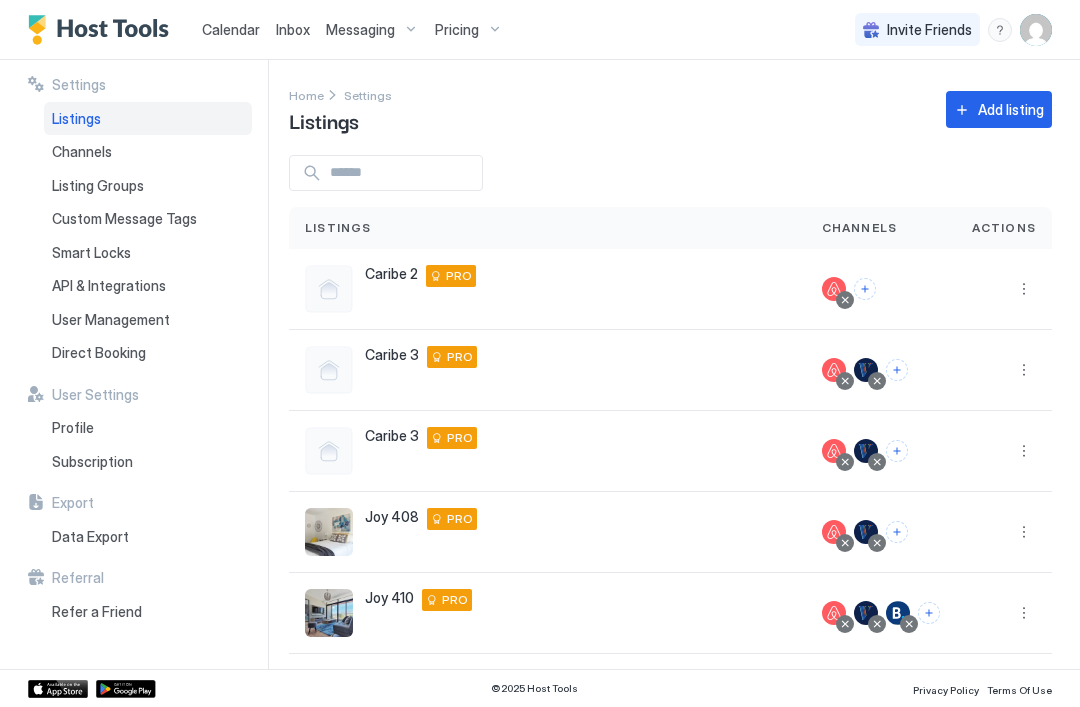 scroll, scrollTop: 0, scrollLeft: 0, axis: both 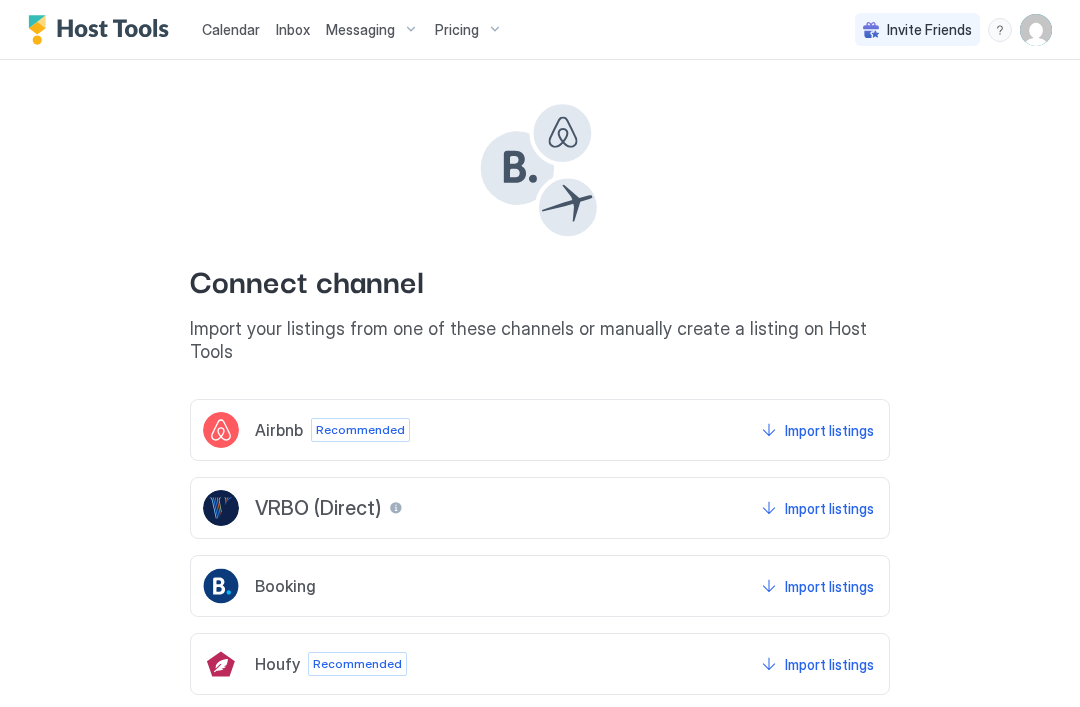 click on "Import listings" at bounding box center (829, 430) 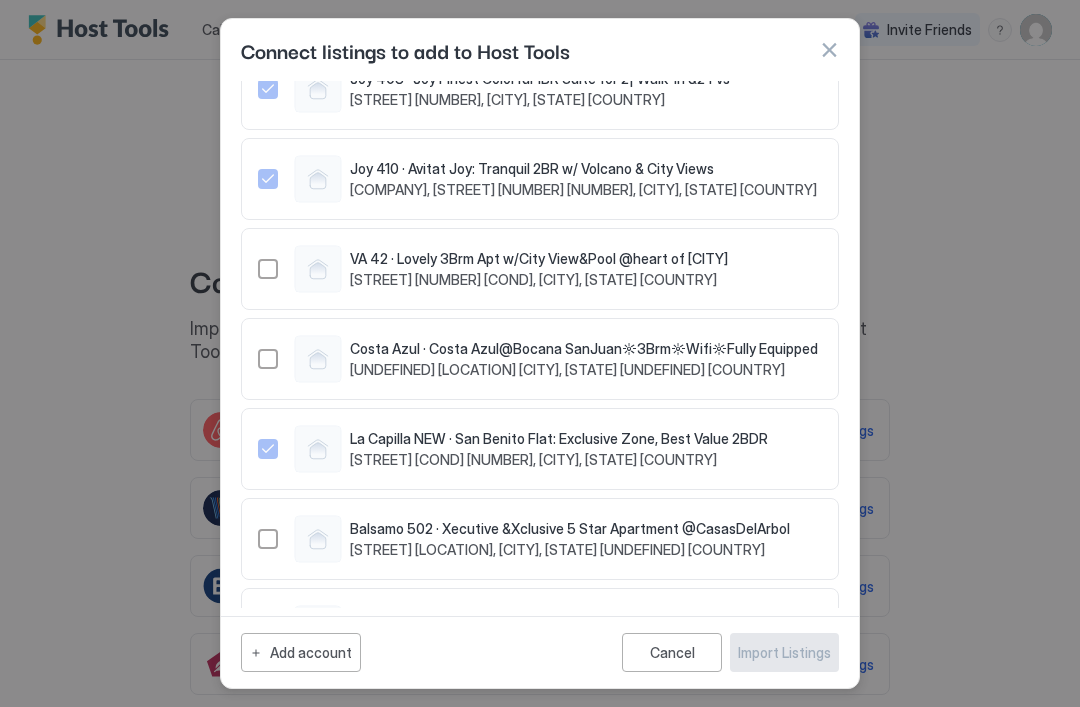 scroll, scrollTop: 553, scrollLeft: 0, axis: vertical 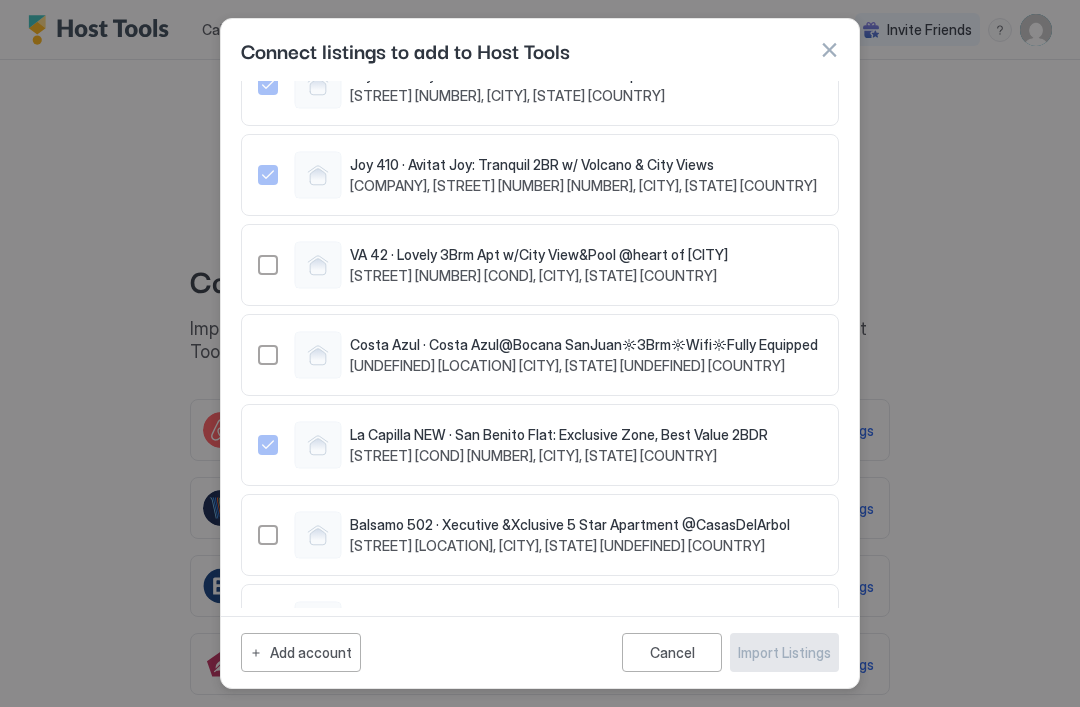 click on "[LOCATION] · [LOCATION]@[NAME] [DESCRIPTION] [UNDEFINED] [LOCATION], [CITY], [STATE] [UNDEFINED] [COUNTRY]" at bounding box center (538, 355) 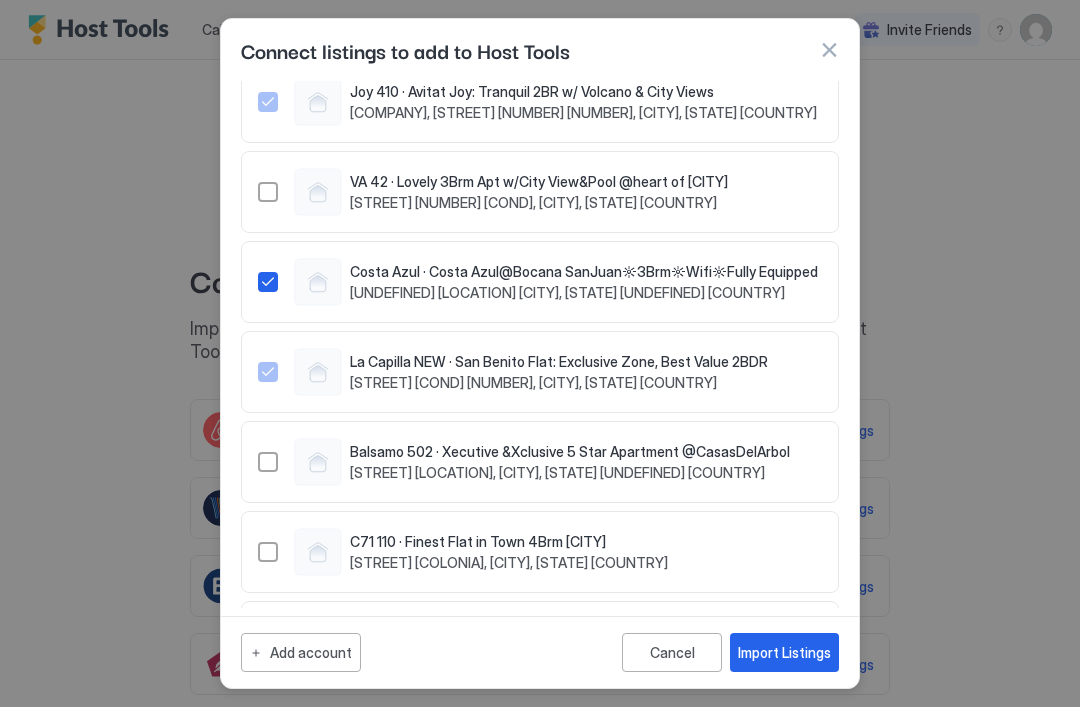 scroll, scrollTop: 625, scrollLeft: 0, axis: vertical 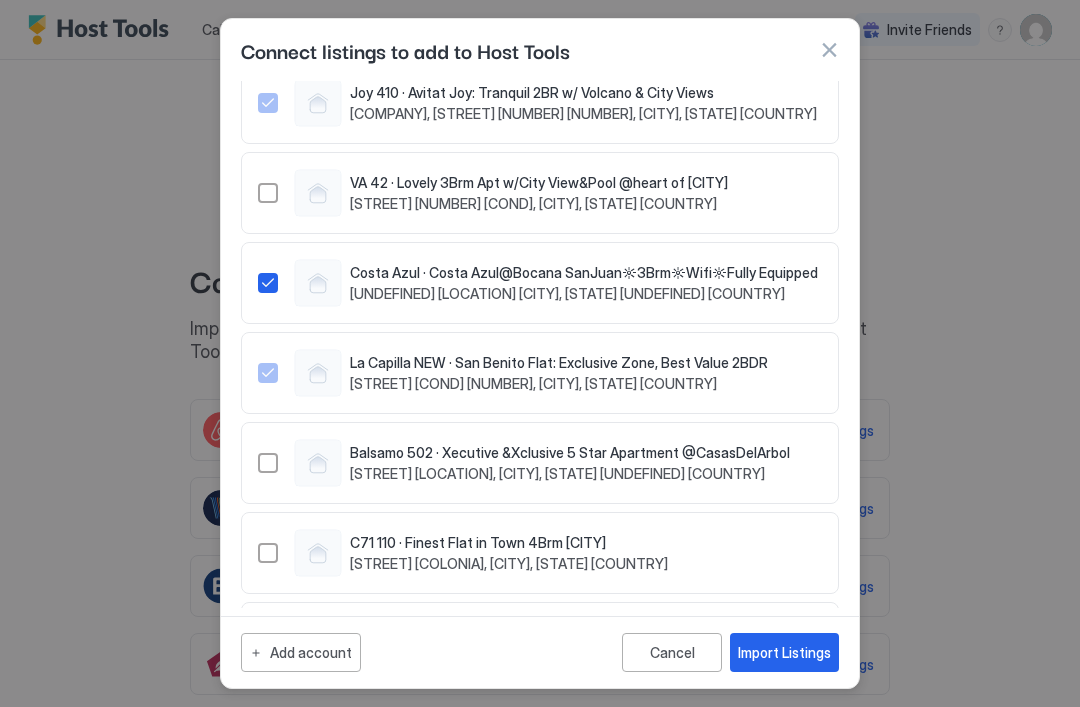 click at bounding box center [268, 283] 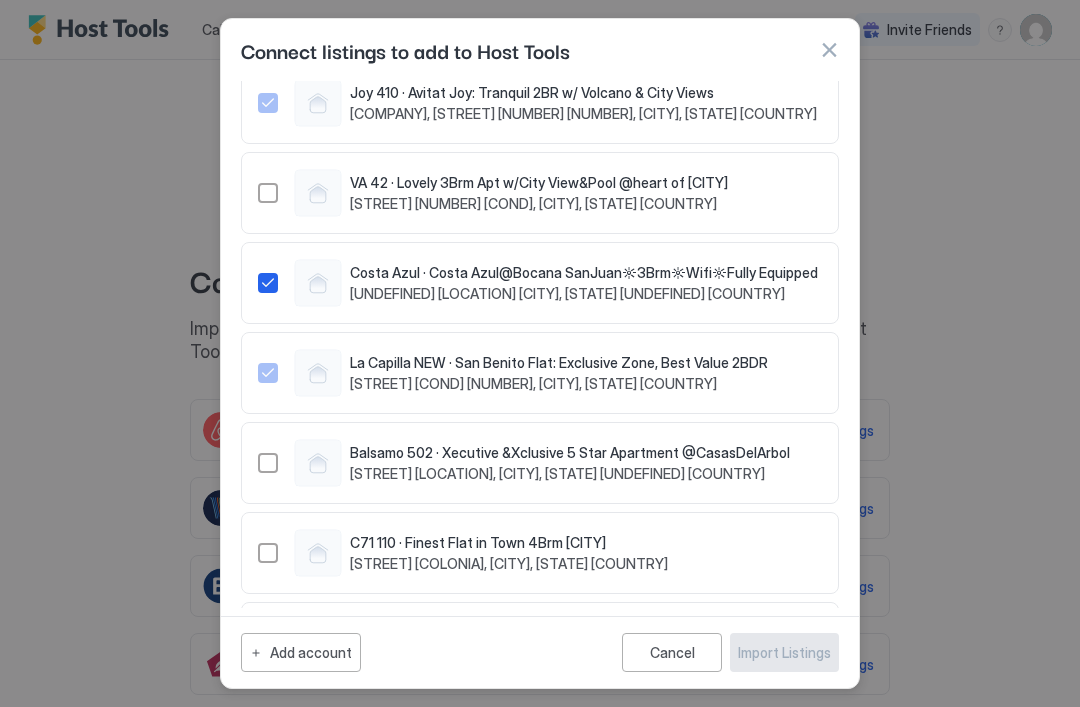 click 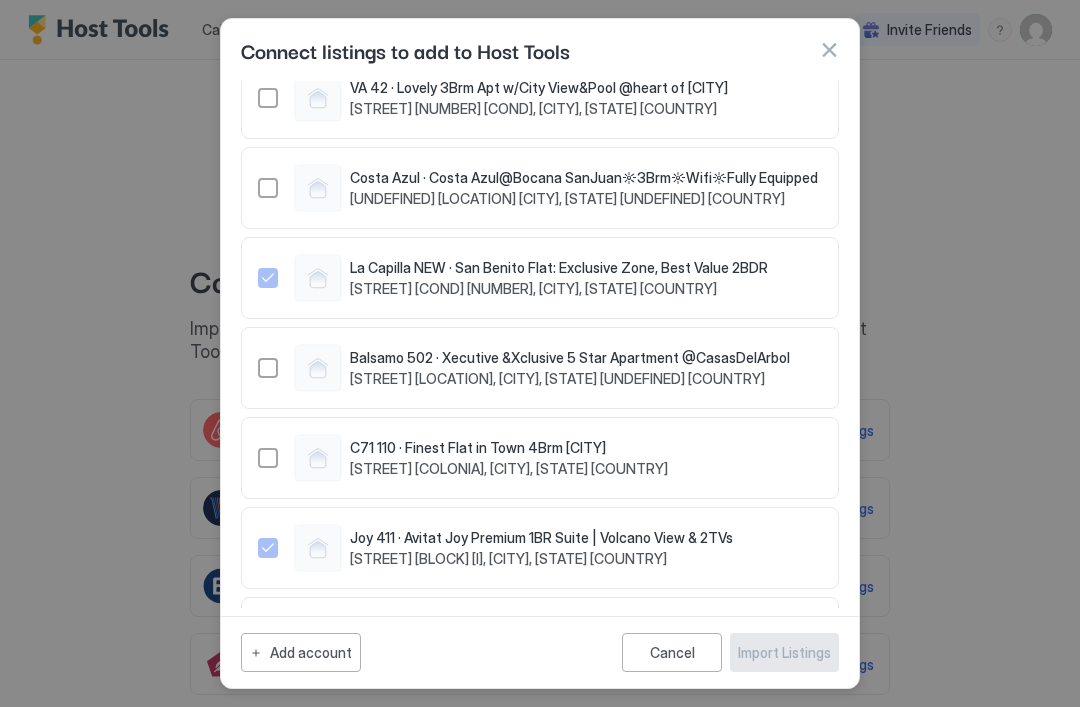 scroll, scrollTop: 726, scrollLeft: 0, axis: vertical 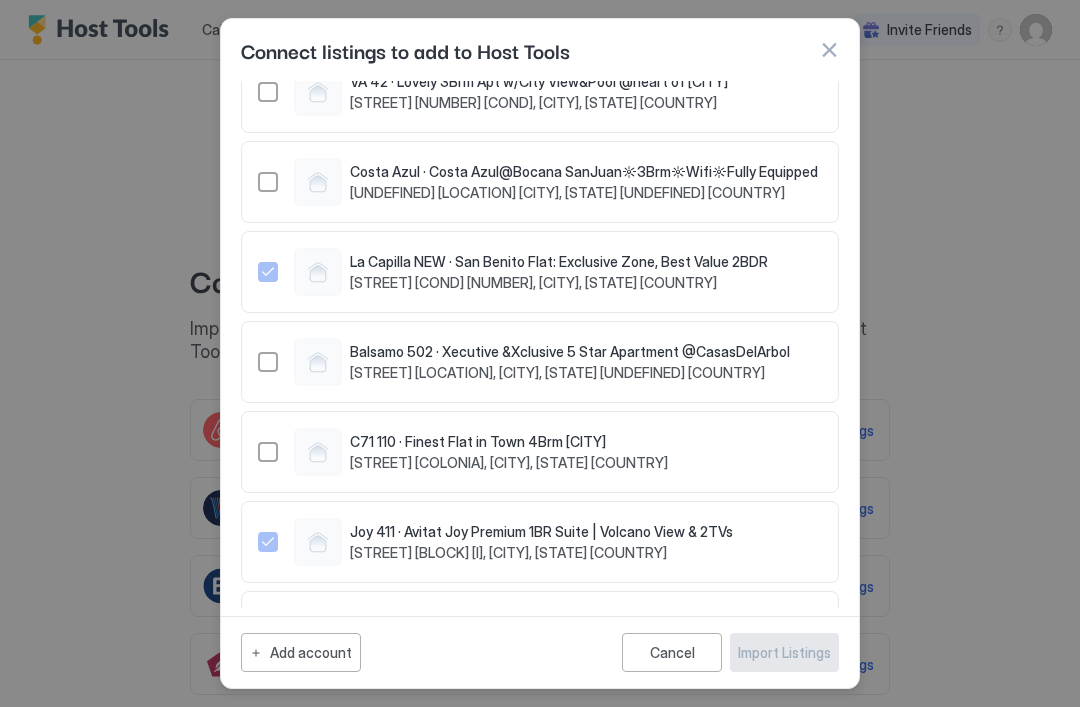 click on "[LOCATION] · [LOCATION]@[NAME] [DESCRIPTION] [UNDEFINED] [LOCATION], [CITY], [STATE] [UNDEFINED] [COUNTRY]" at bounding box center [538, 182] 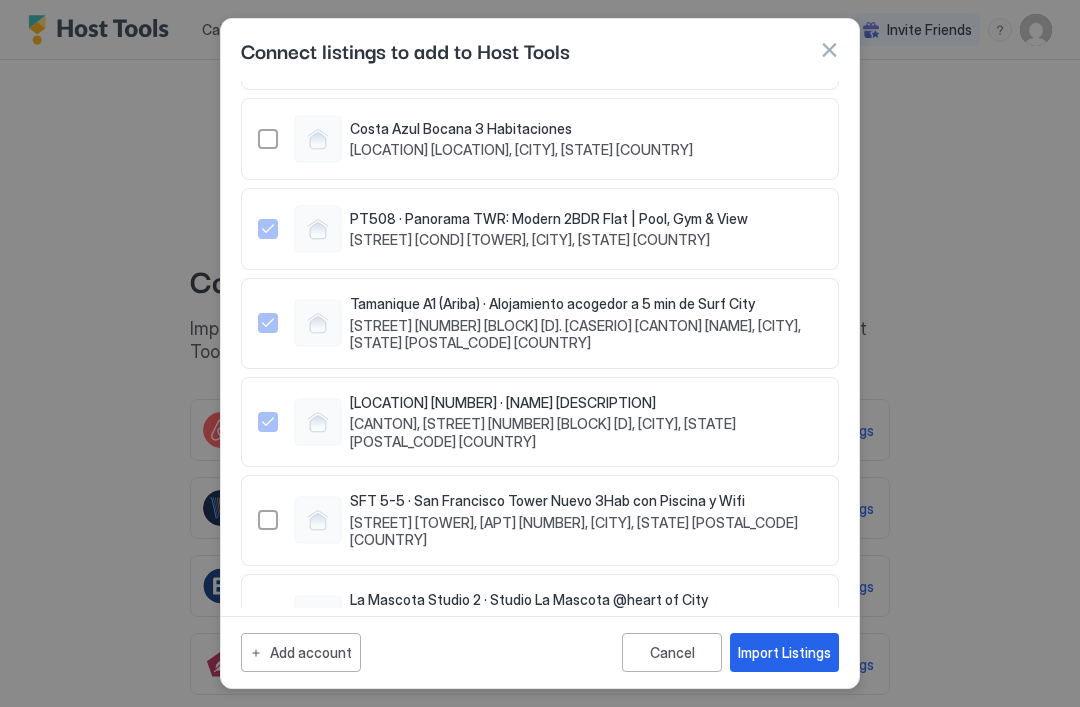 scroll, scrollTop: 1850, scrollLeft: 0, axis: vertical 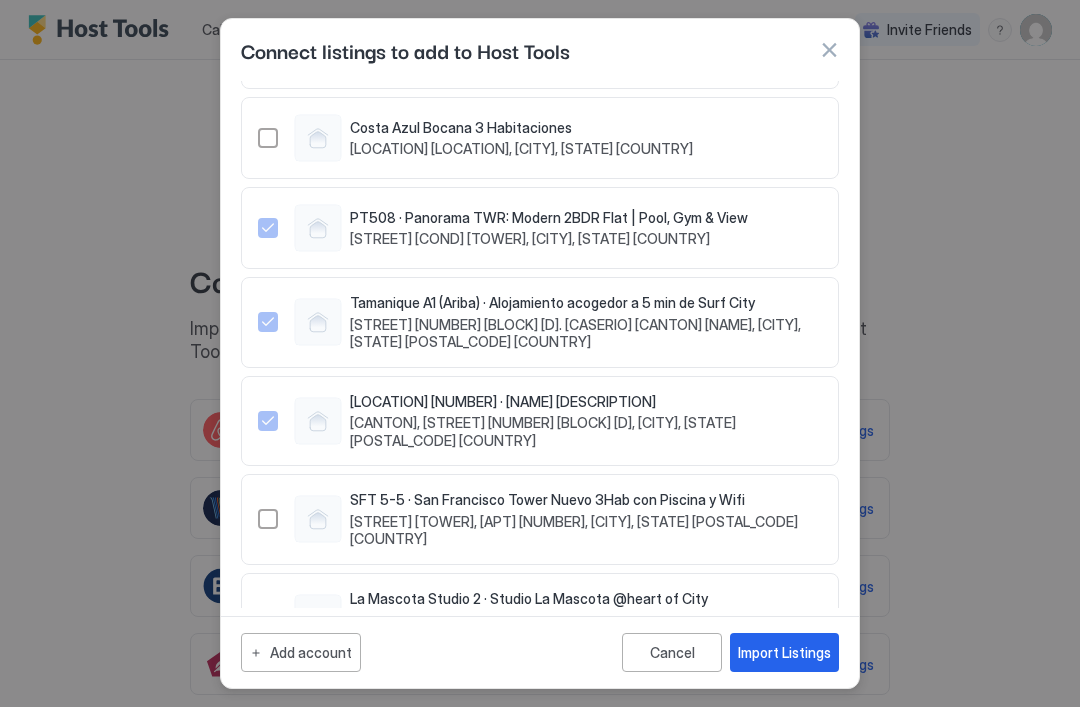 click on "Import Listings" at bounding box center (784, 652) 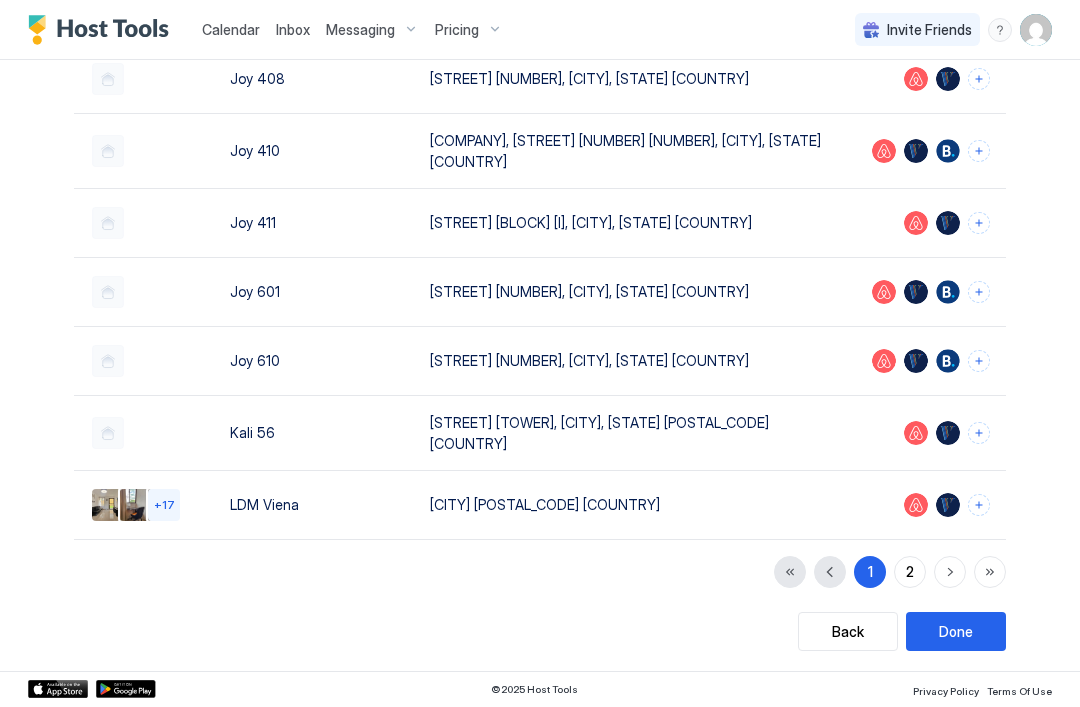 click on "2" at bounding box center (910, 571) 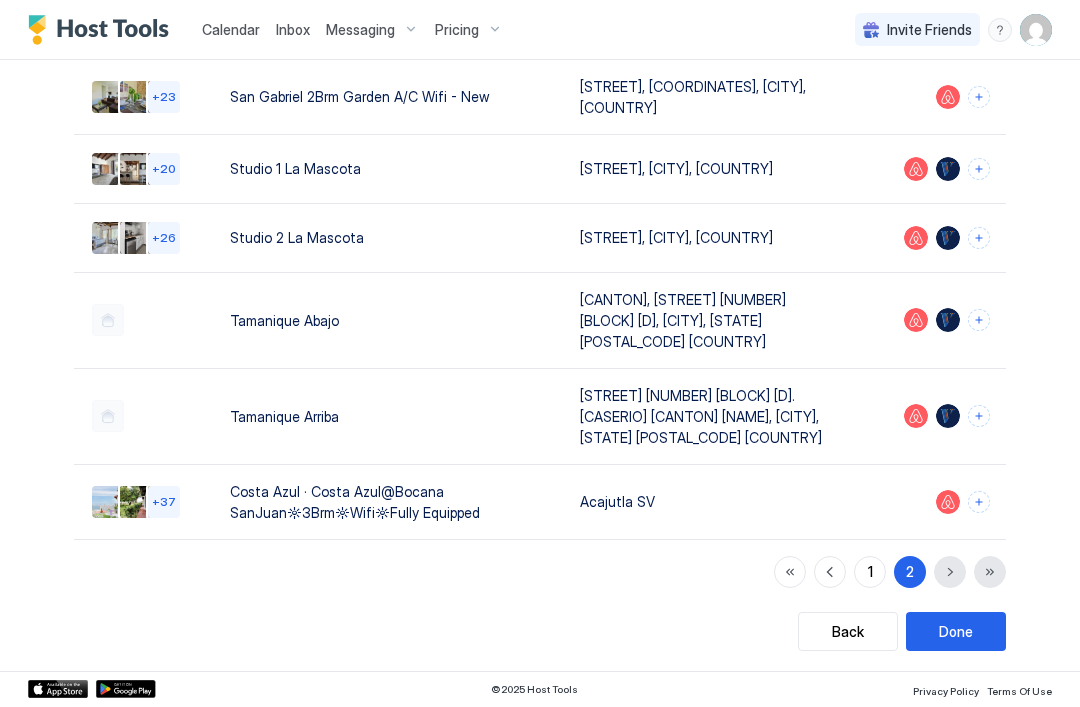 scroll, scrollTop: 423, scrollLeft: 0, axis: vertical 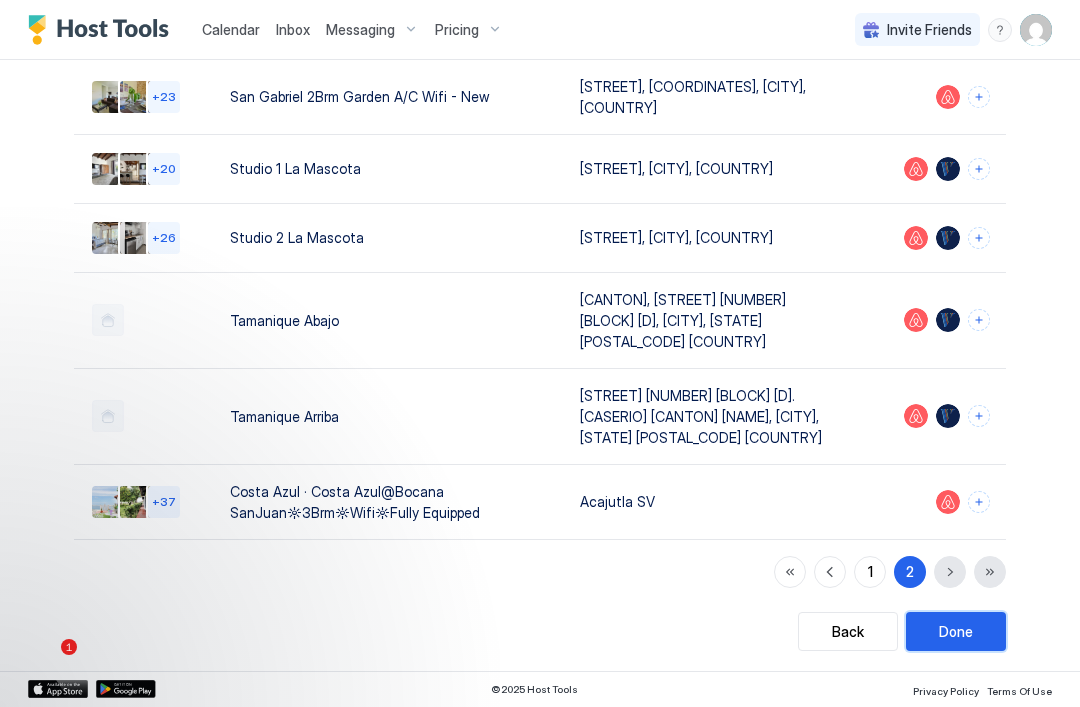 click on "Done" at bounding box center [956, 631] 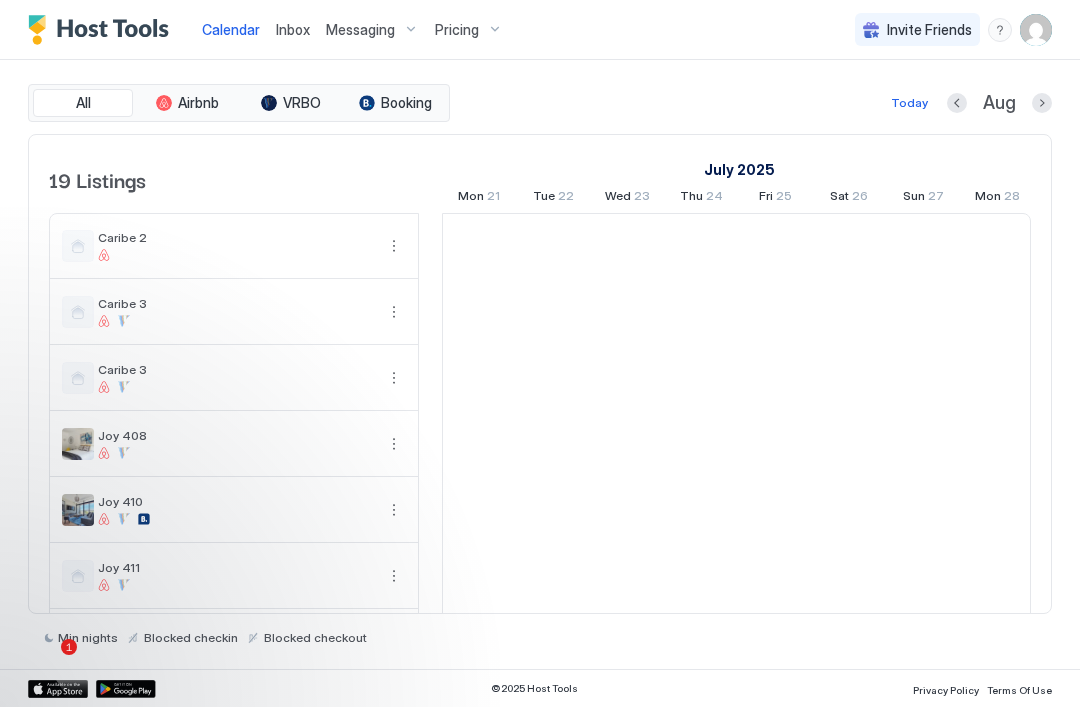 scroll, scrollTop: 0, scrollLeft: 1111, axis: horizontal 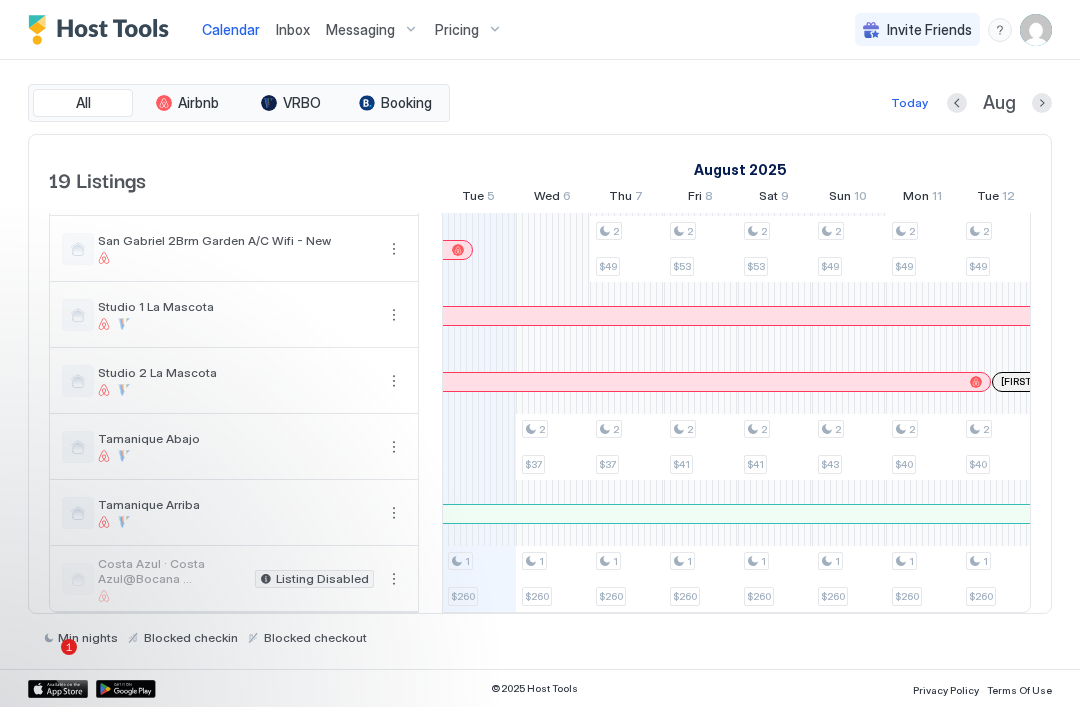 click at bounding box center [394, 579] 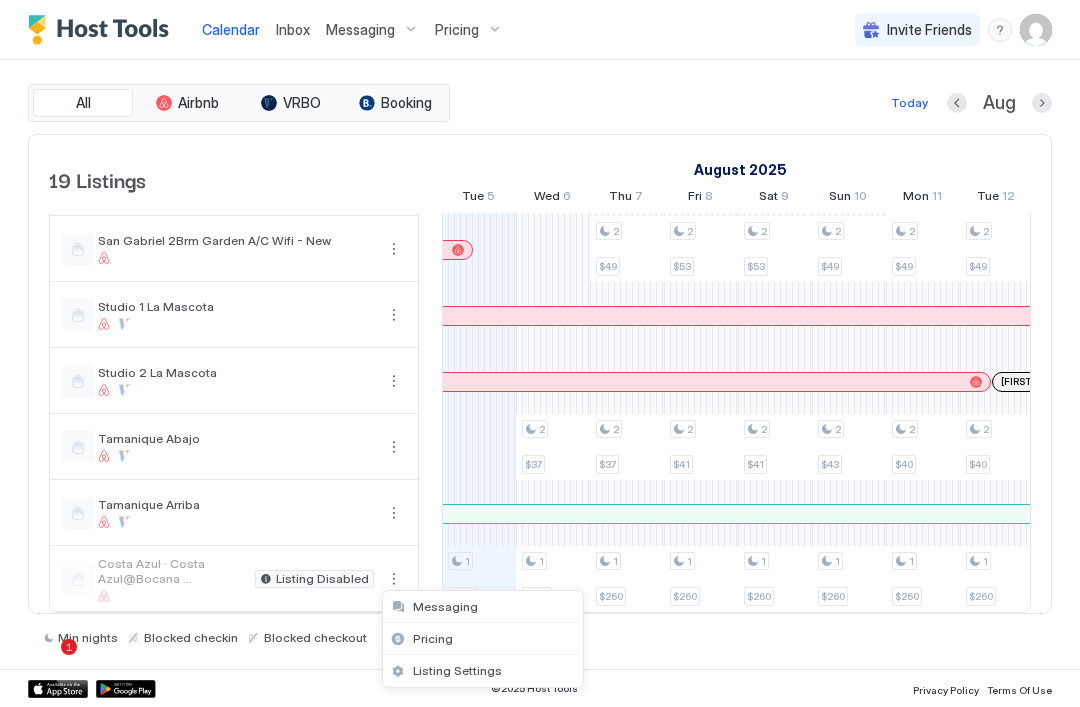 click at bounding box center (540, 353) 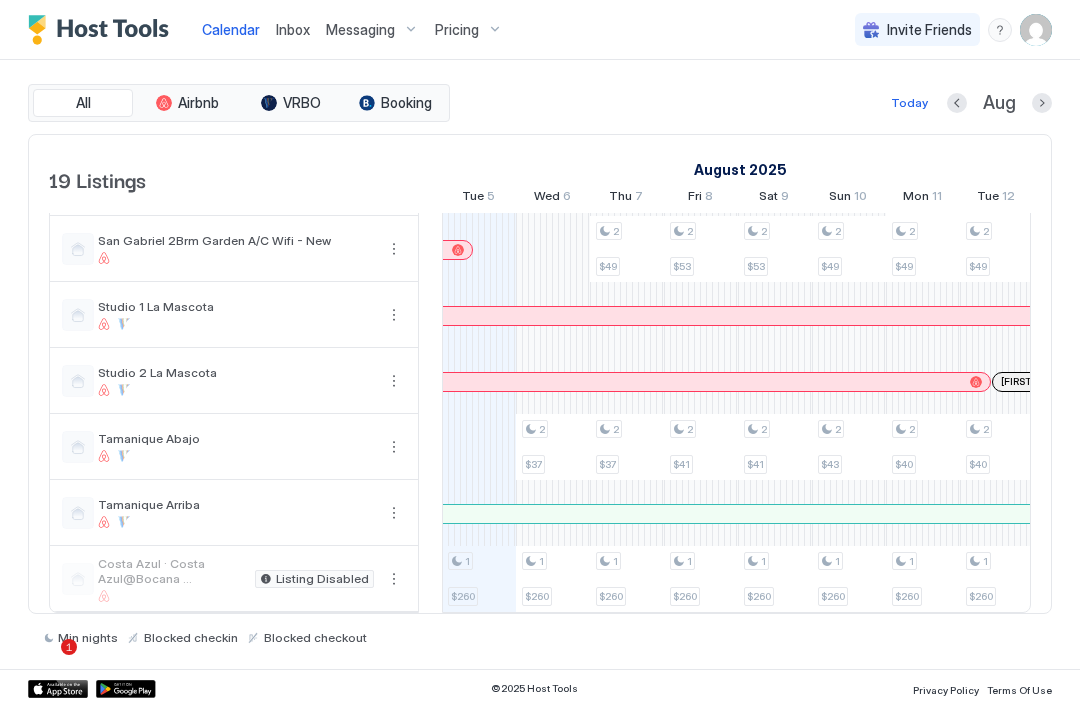 click at bounding box center (394, 579) 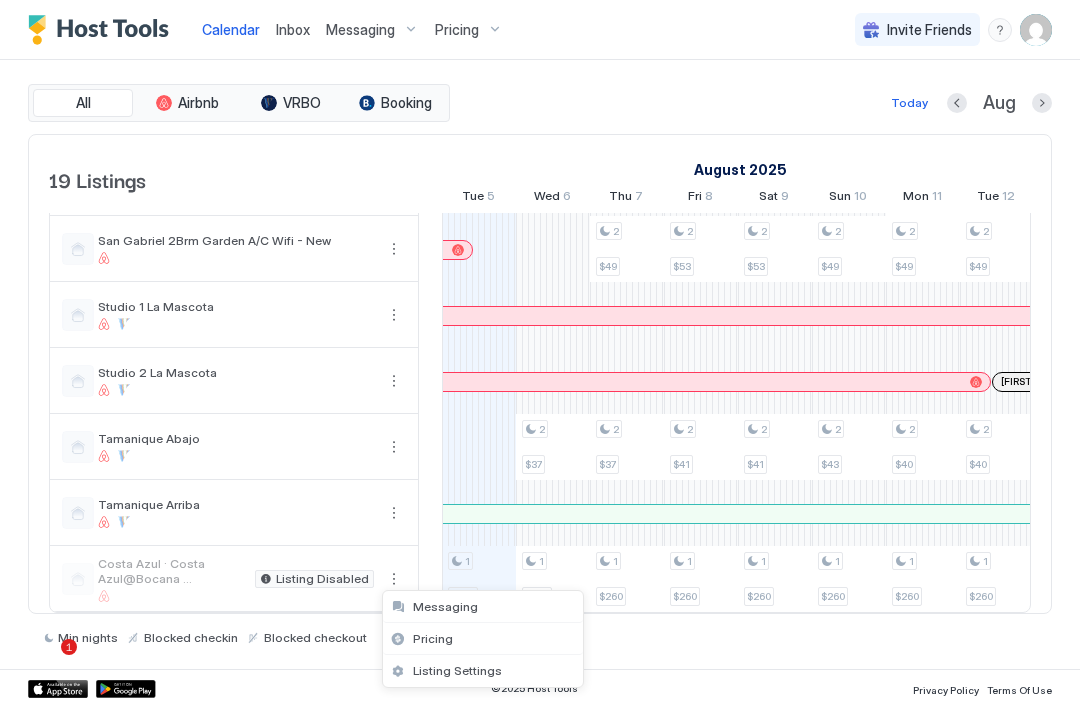 click on "Listing Settings" at bounding box center (457, 670) 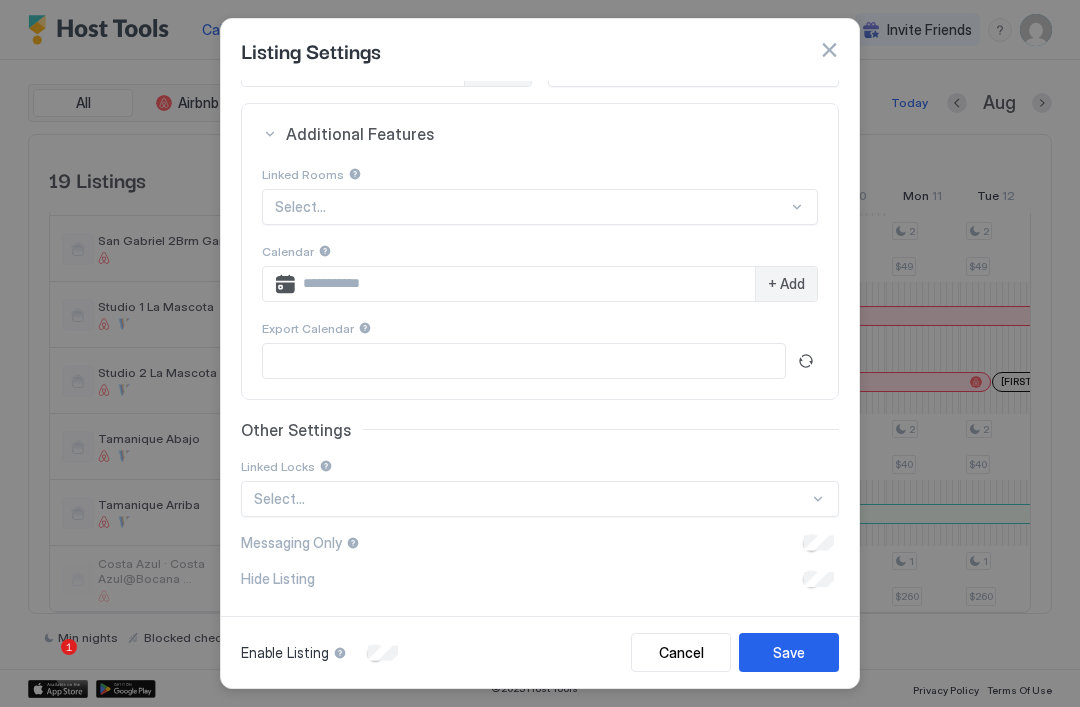 scroll, scrollTop: 365, scrollLeft: 0, axis: vertical 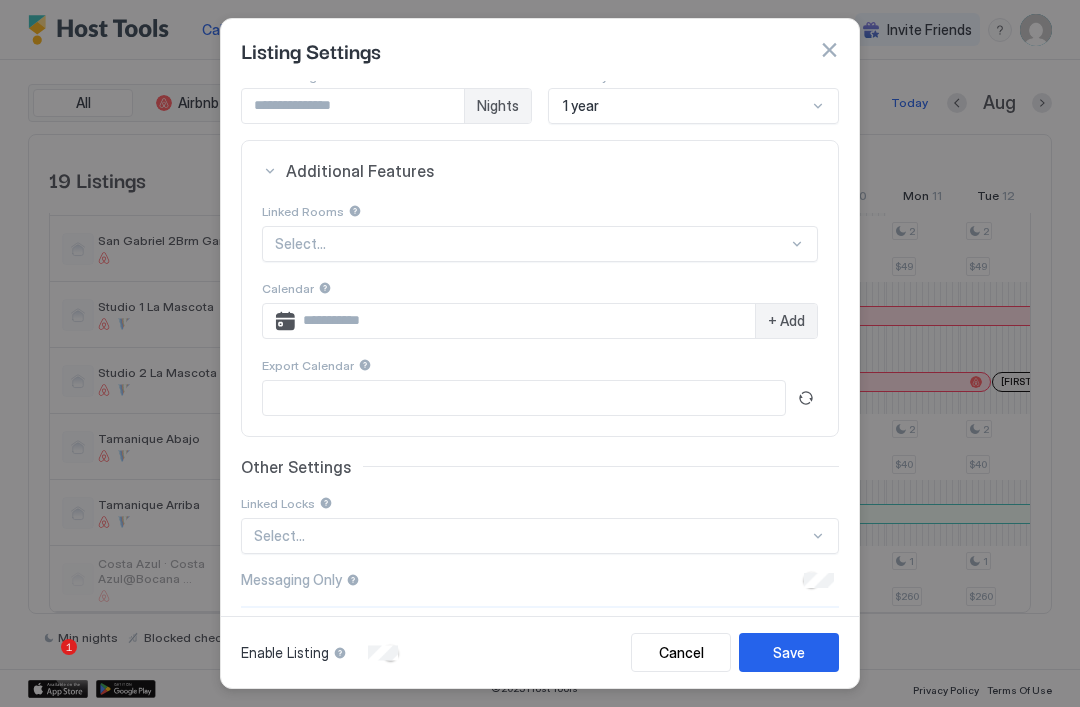 click on "Save" at bounding box center [789, 652] 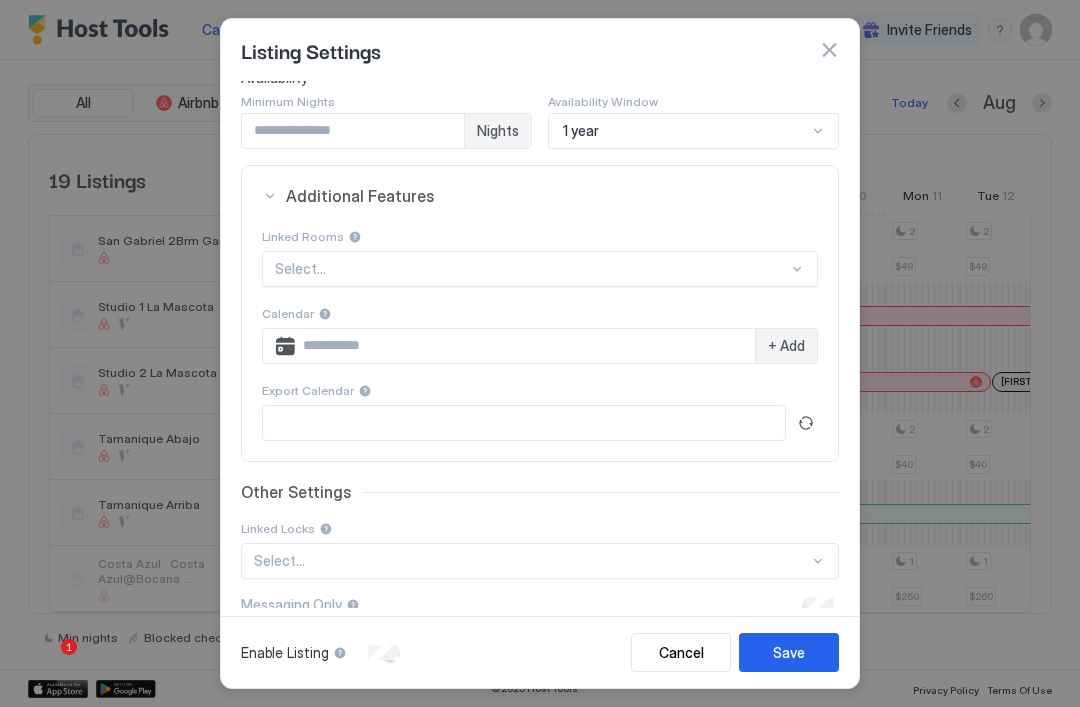 scroll, scrollTop: 0, scrollLeft: 0, axis: both 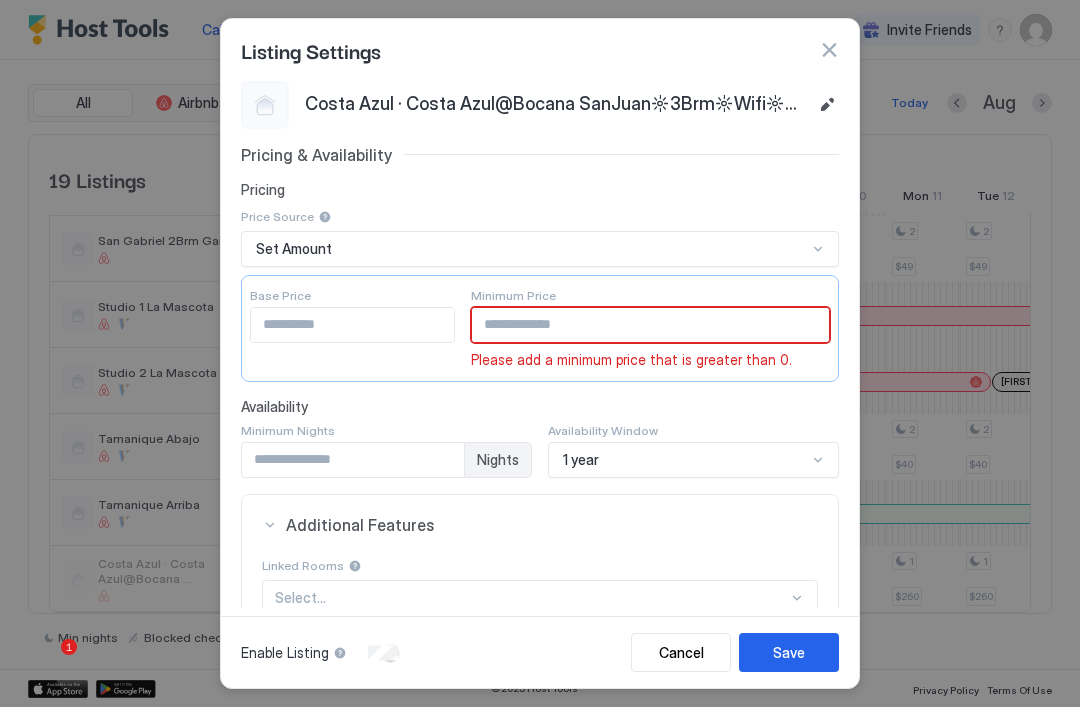 click at bounding box center (651, 325) 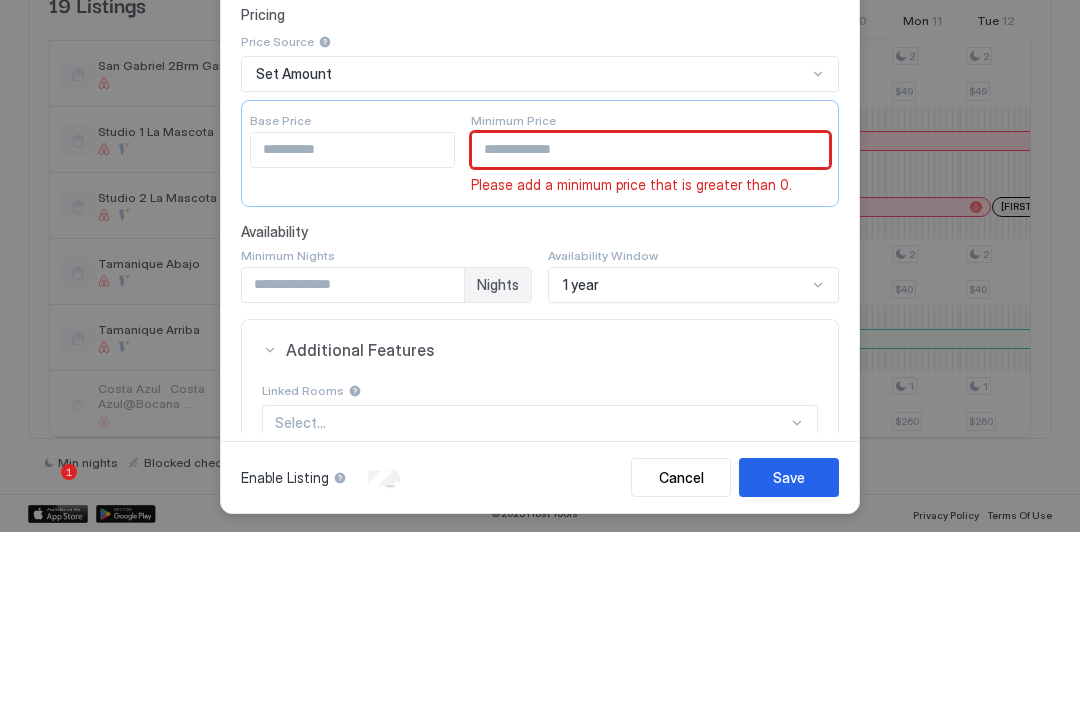 type on "***" 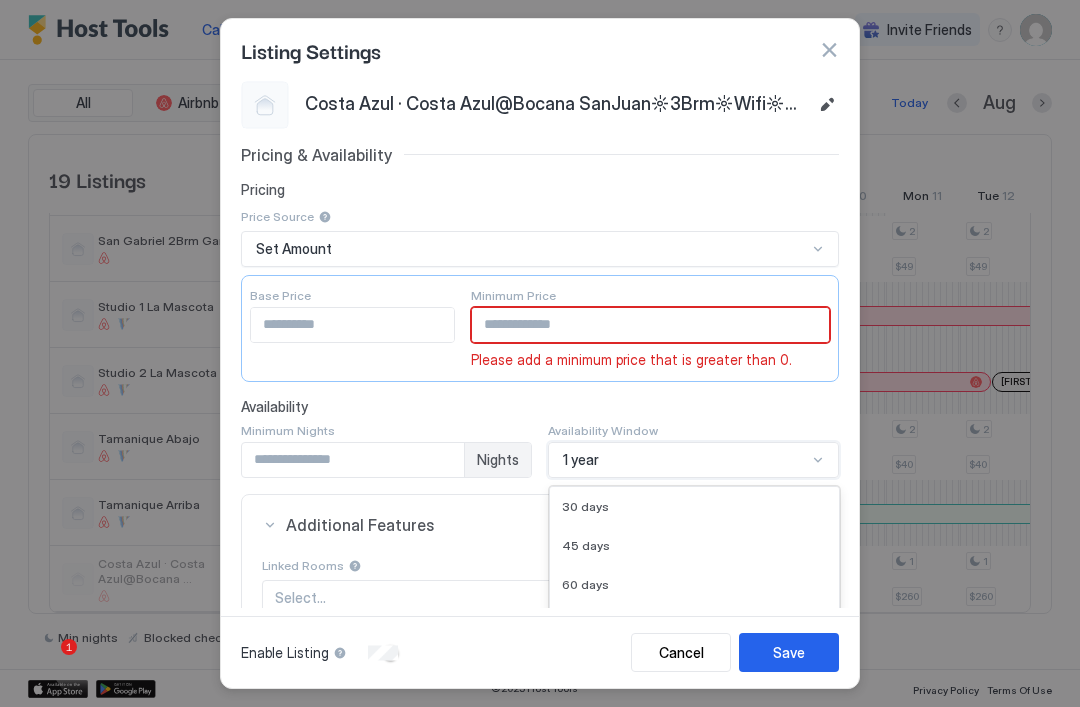 scroll, scrollTop: 266, scrollLeft: 0, axis: vertical 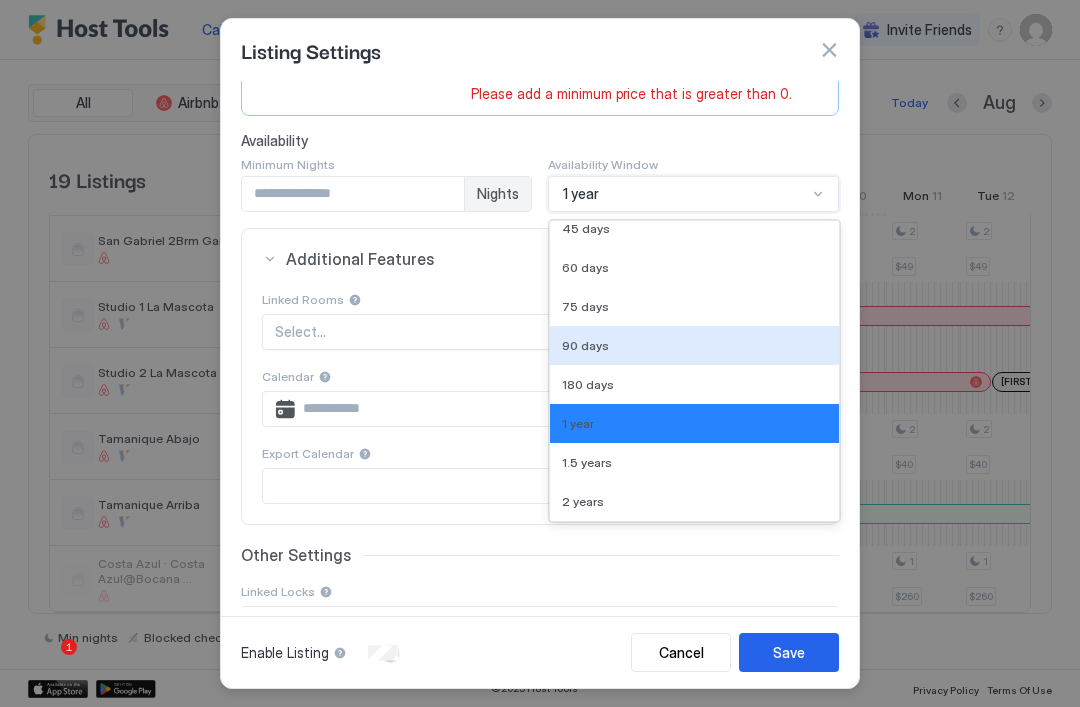 click on "90 days" at bounding box center [694, 345] 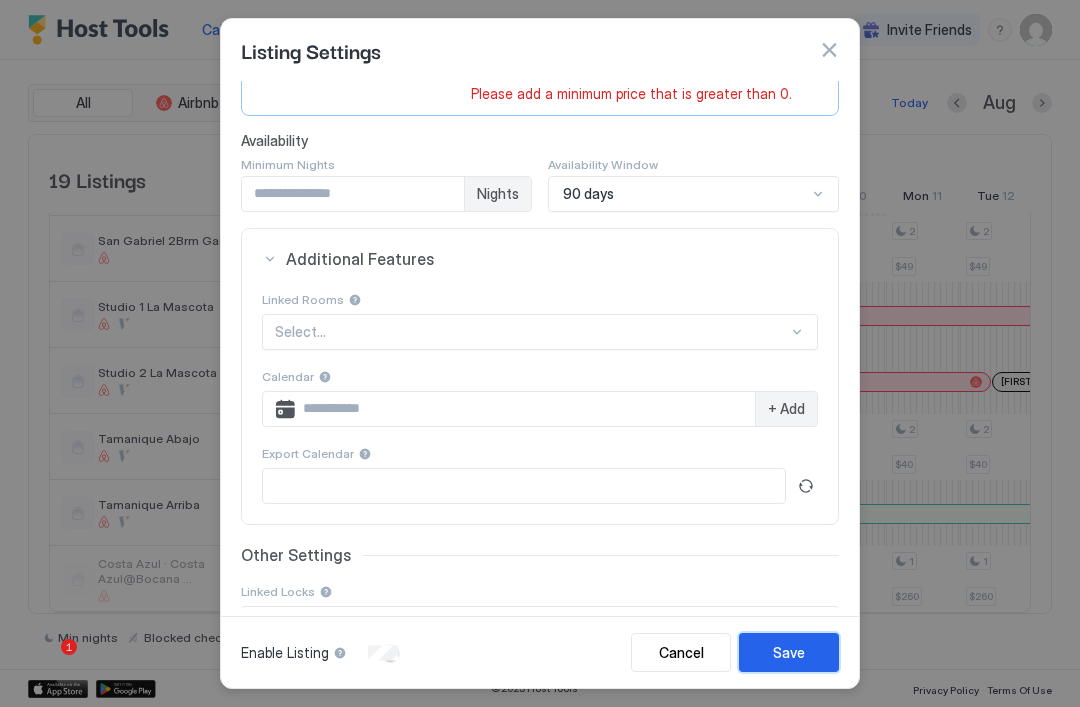 click on "Save" at bounding box center (789, 652) 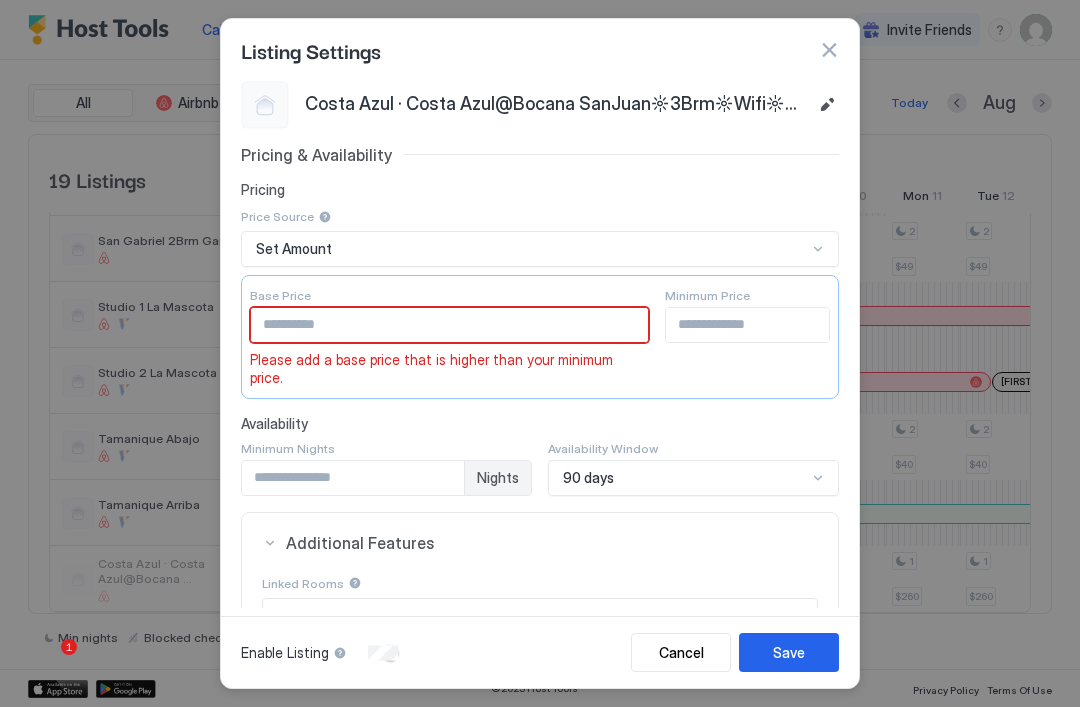 click on "***" at bounding box center (449, 325) 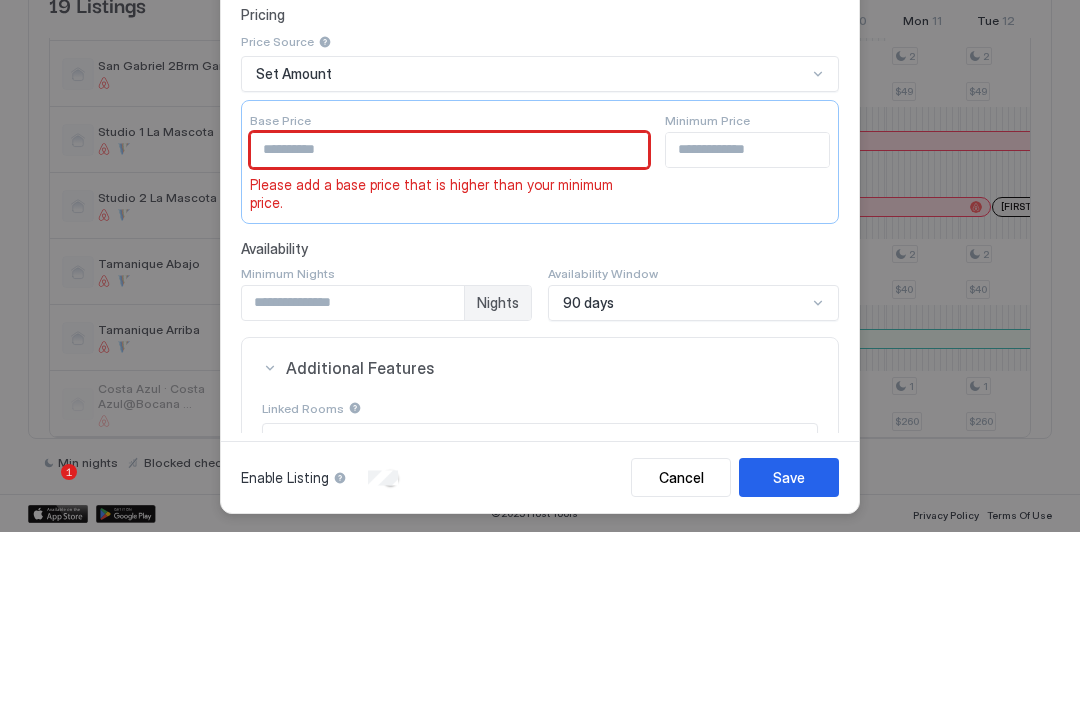 type on "***" 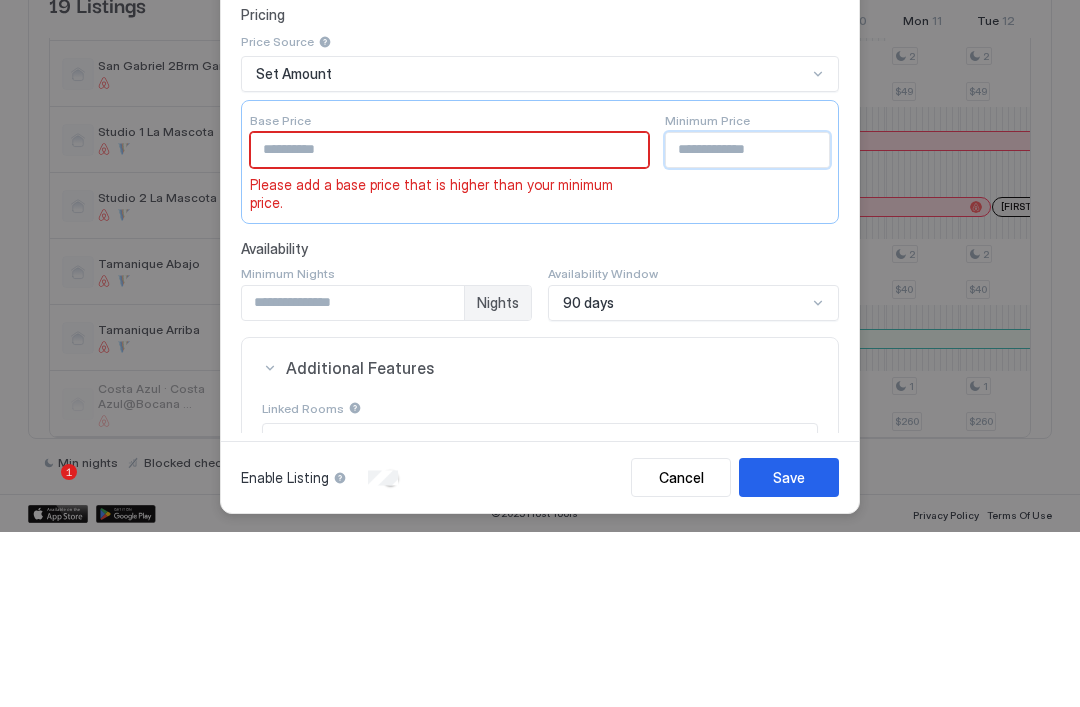 type on "***" 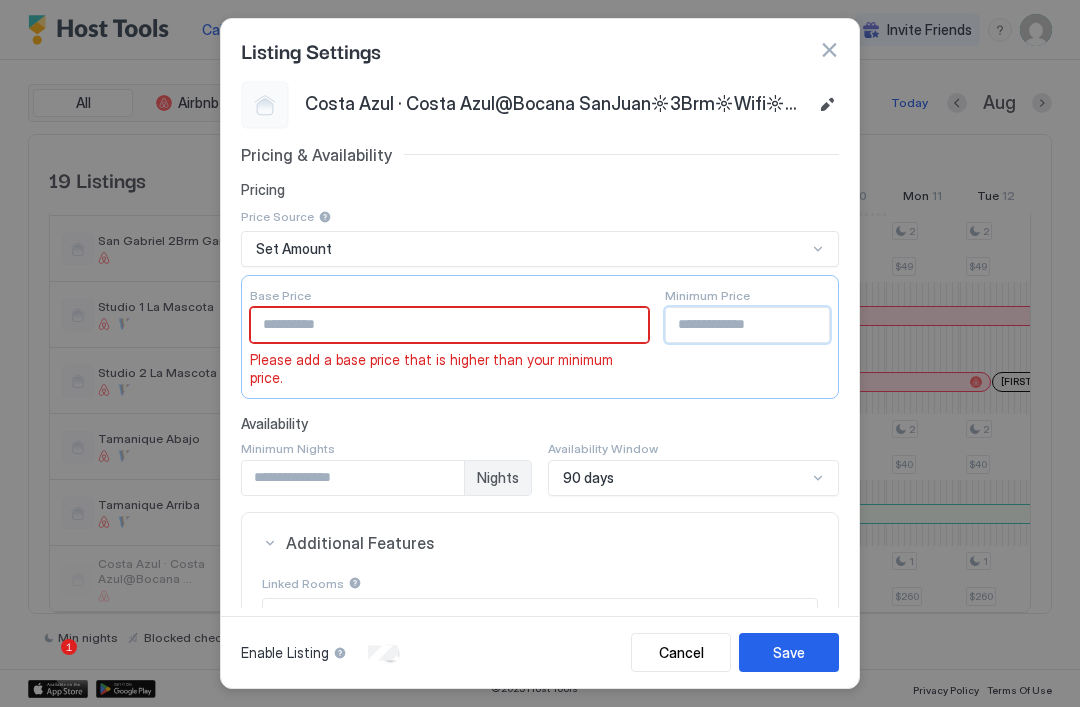 click on "Save" at bounding box center [789, 652] 